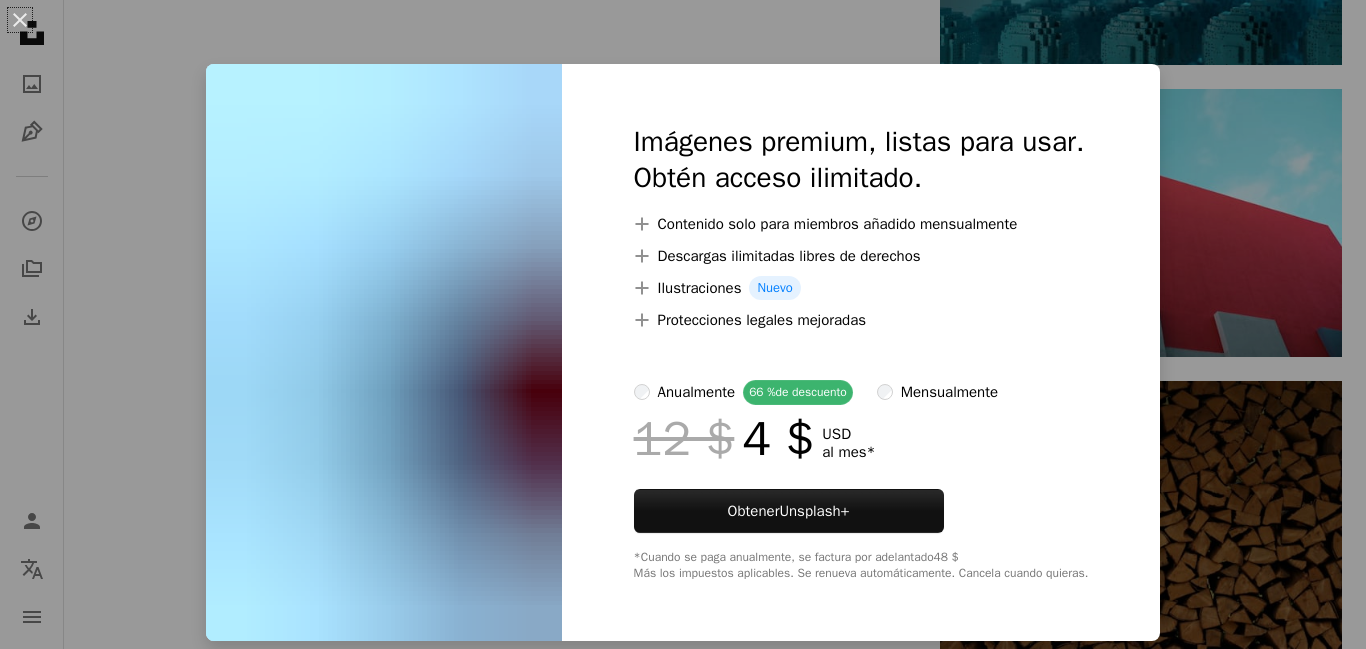 scroll, scrollTop: 68586, scrollLeft: 0, axis: vertical 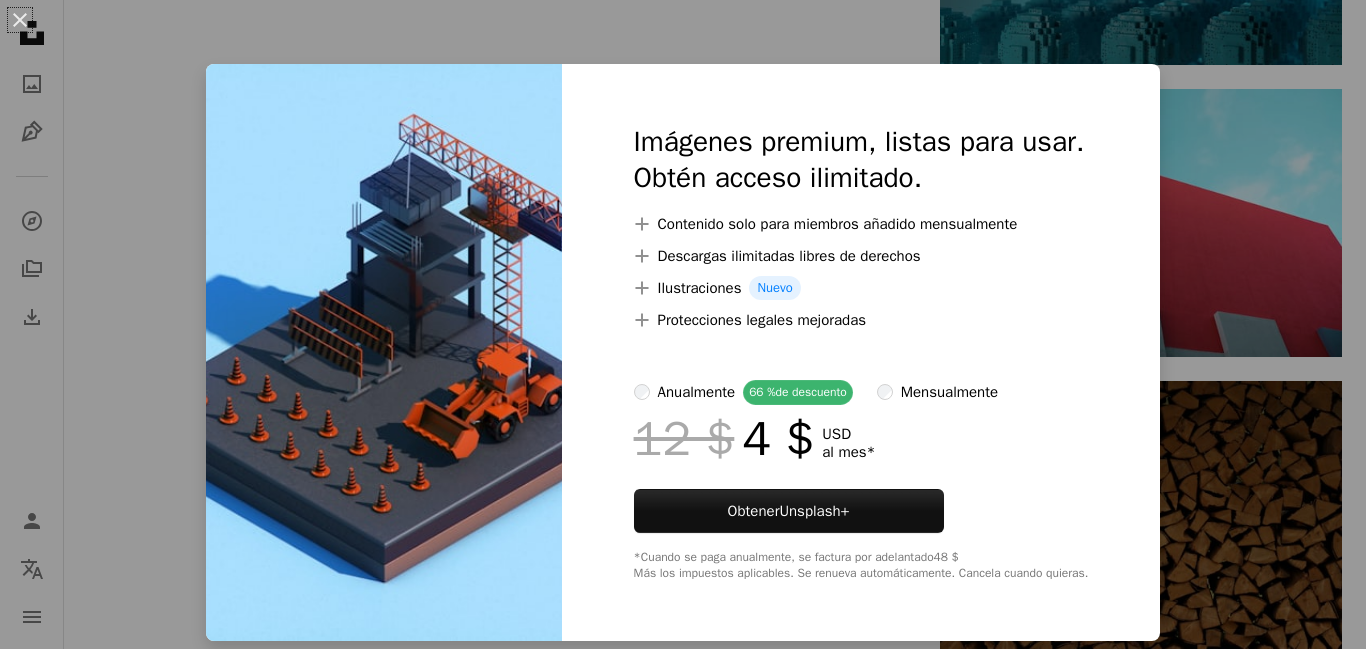 click on "An X shape Imágenes premium, listas para usar. Obtén acceso ilimitado. A plus sign Contenido solo para miembros añadido mensualmente A plus sign Descargas ilimitadas libres de derechos A plus sign Ilustraciones  Nuevo A plus sign Protecciones legales mejoradas anualmente 66 %  de descuento mensualmente 12 $   4 $ USD al mes * Obtener  Unsplash+ *Cuando se paga anualmente, se factura por adelantado  48 $ Más los impuestos aplicables. Se renueva automáticamente. Cancela cuando quieras." at bounding box center [683, 324] 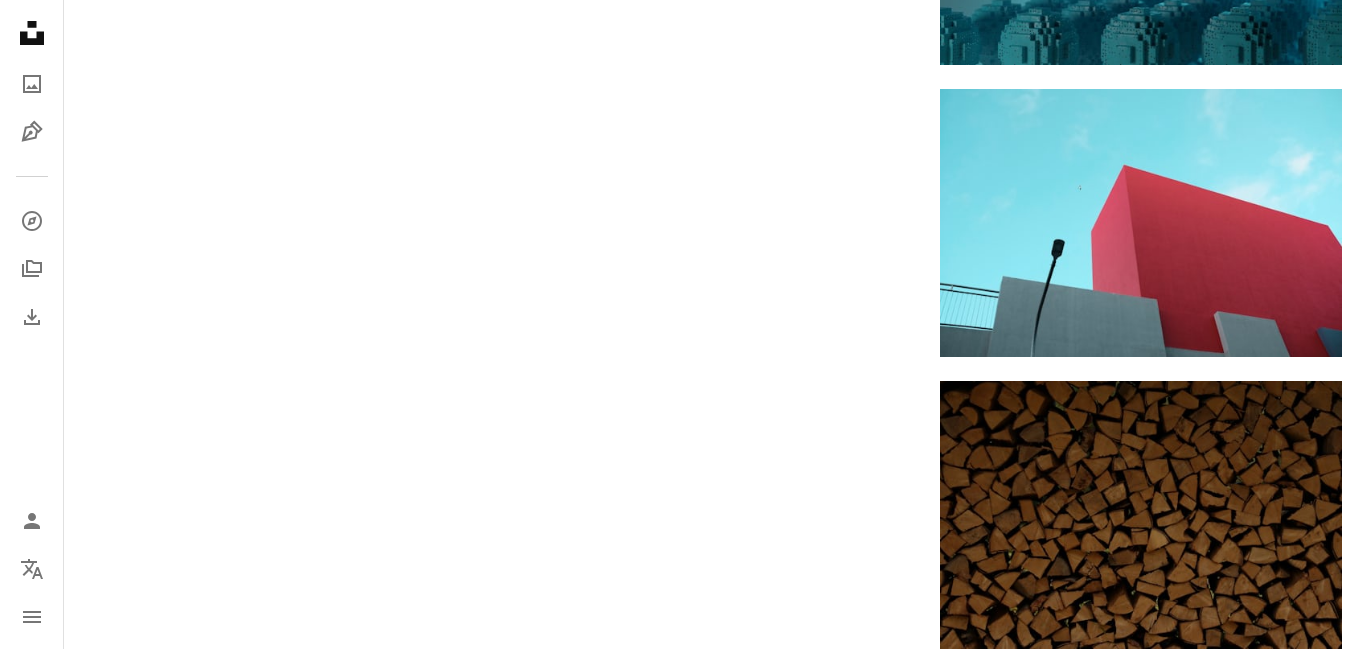 scroll, scrollTop: 68862, scrollLeft: 0, axis: vertical 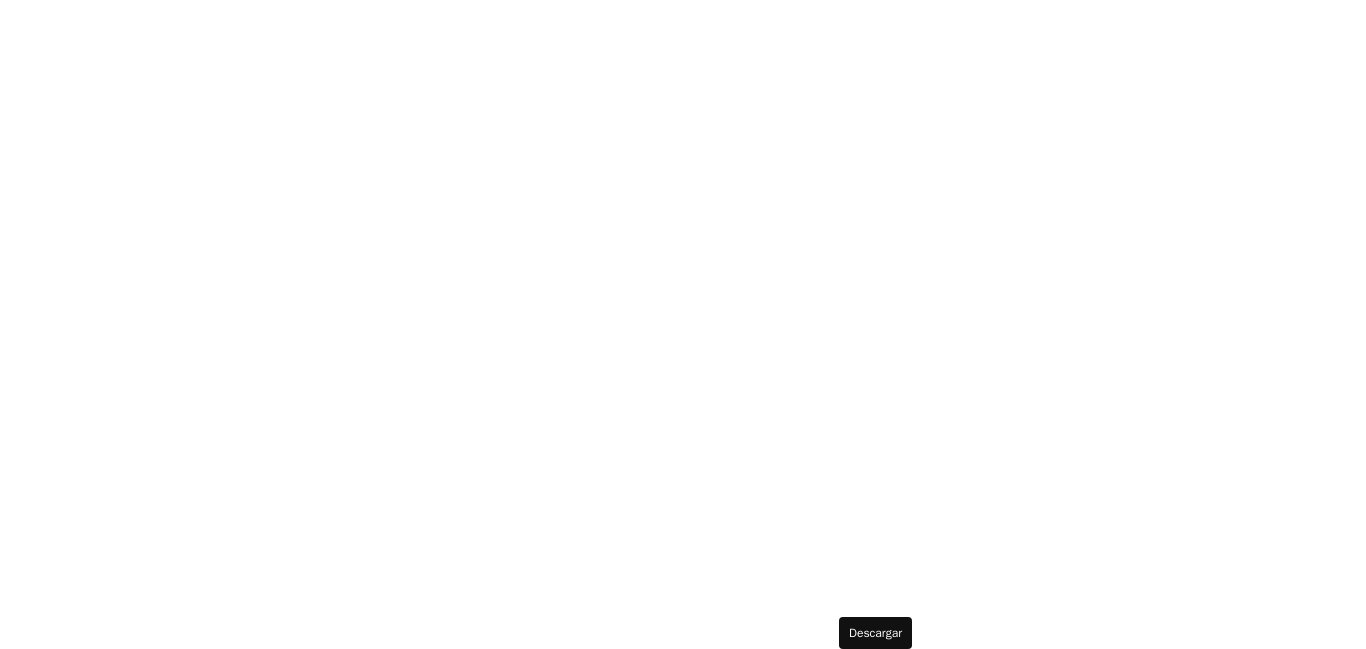 click on "Arrow pointing down" 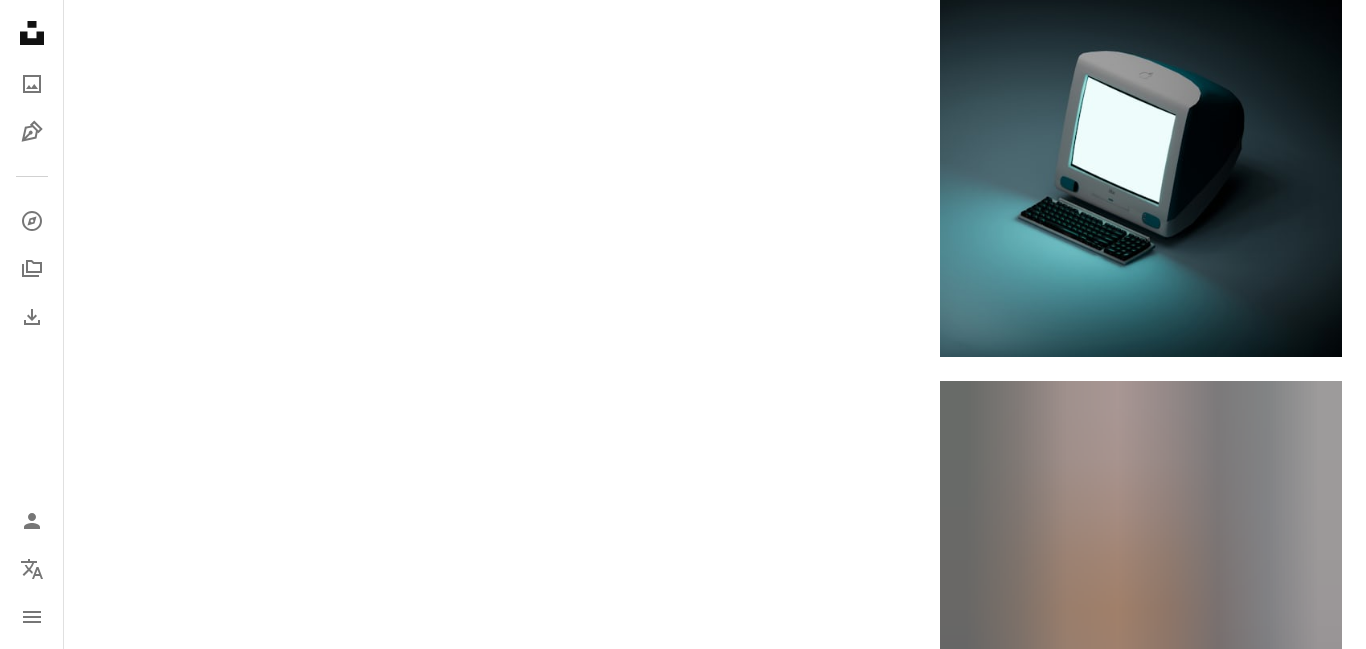 scroll, scrollTop: 70794, scrollLeft: 0, axis: vertical 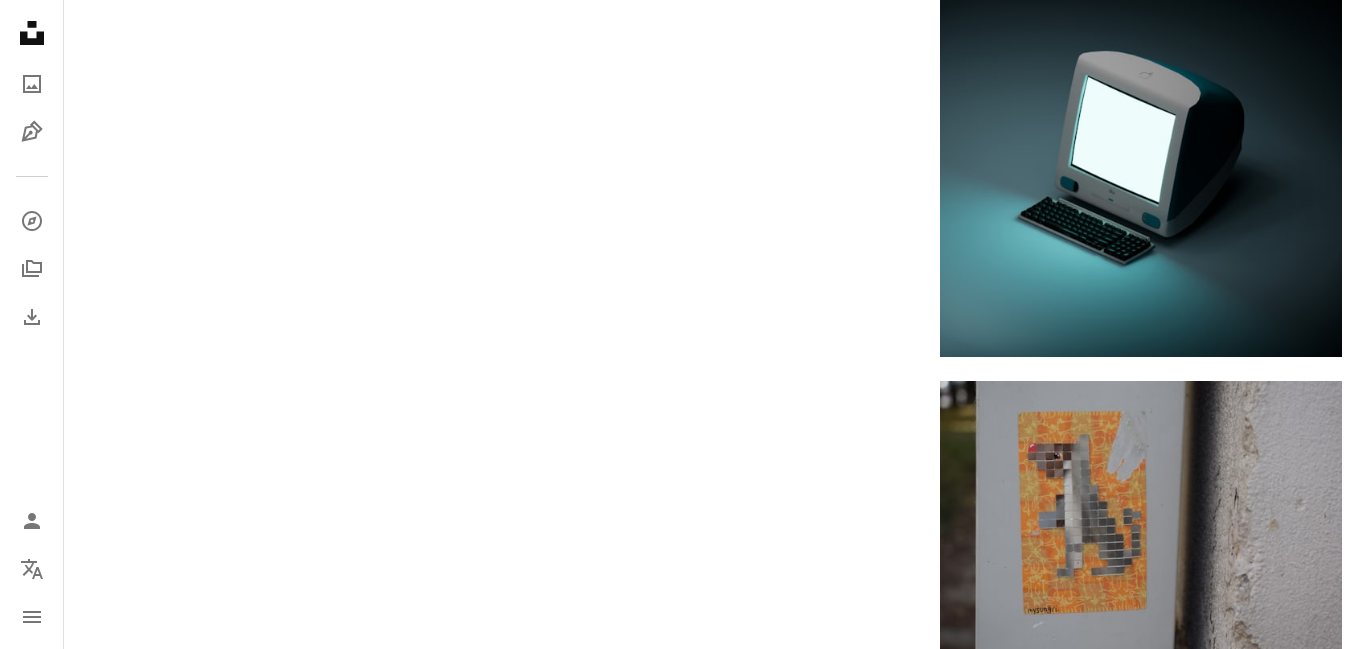 click on "Arrow pointing down" at bounding box center [876, -8737] 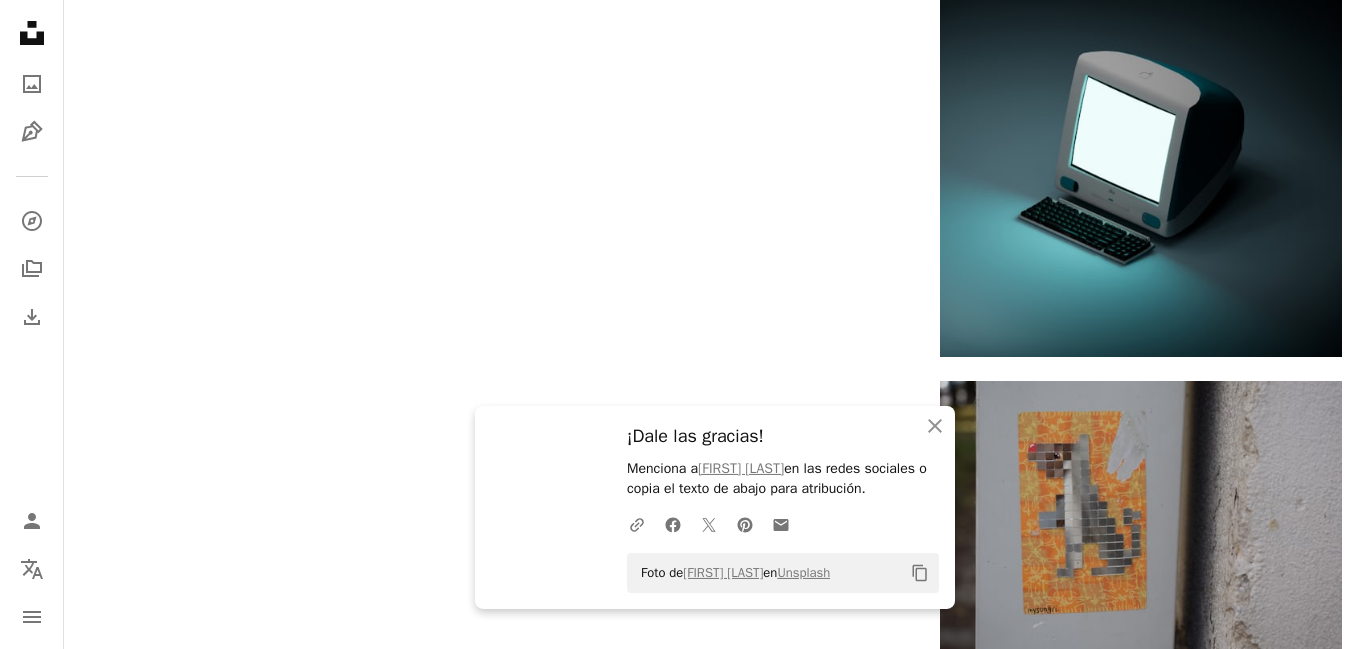 scroll, scrollTop: 71208, scrollLeft: 0, axis: vertical 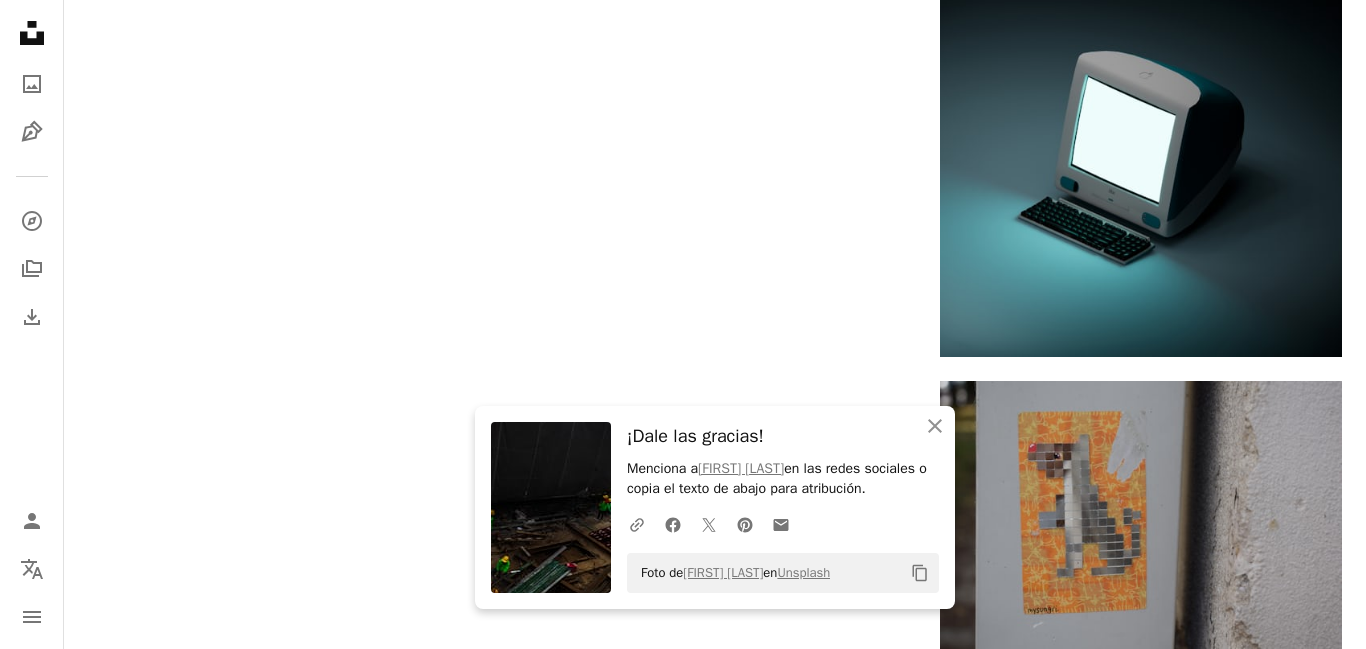 click on "Arrow pointing down" at bounding box center [450, -6533] 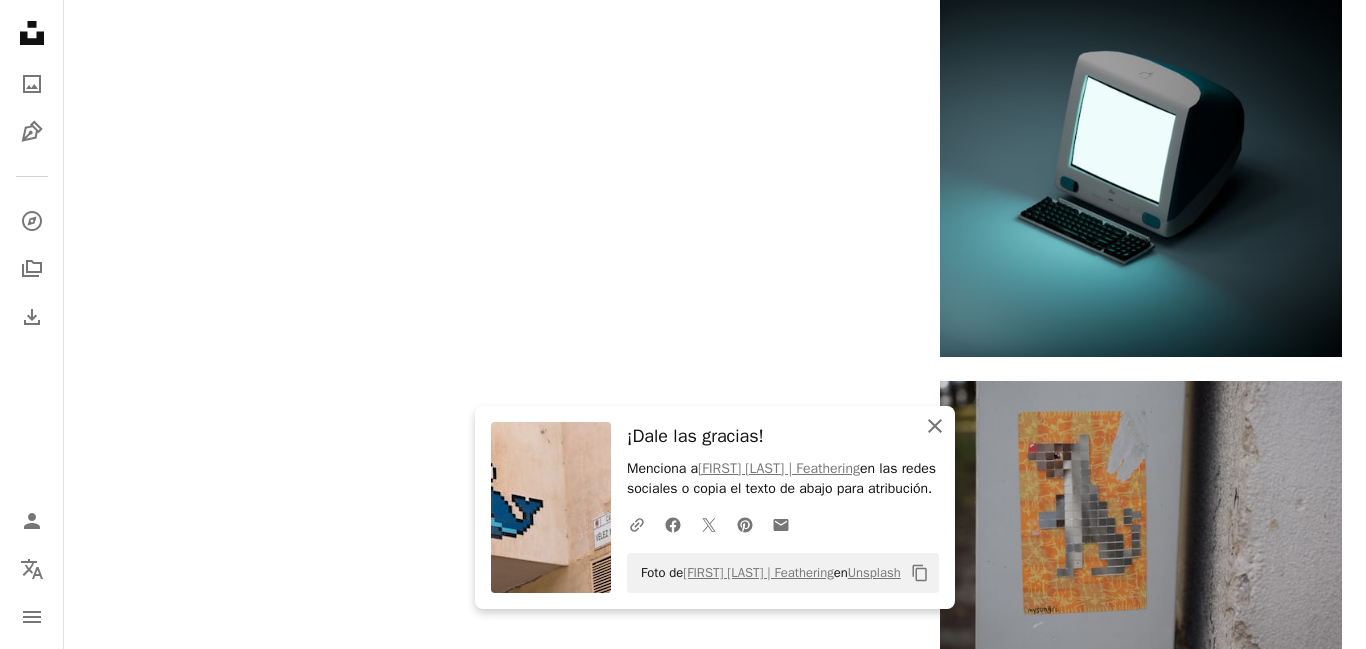 click 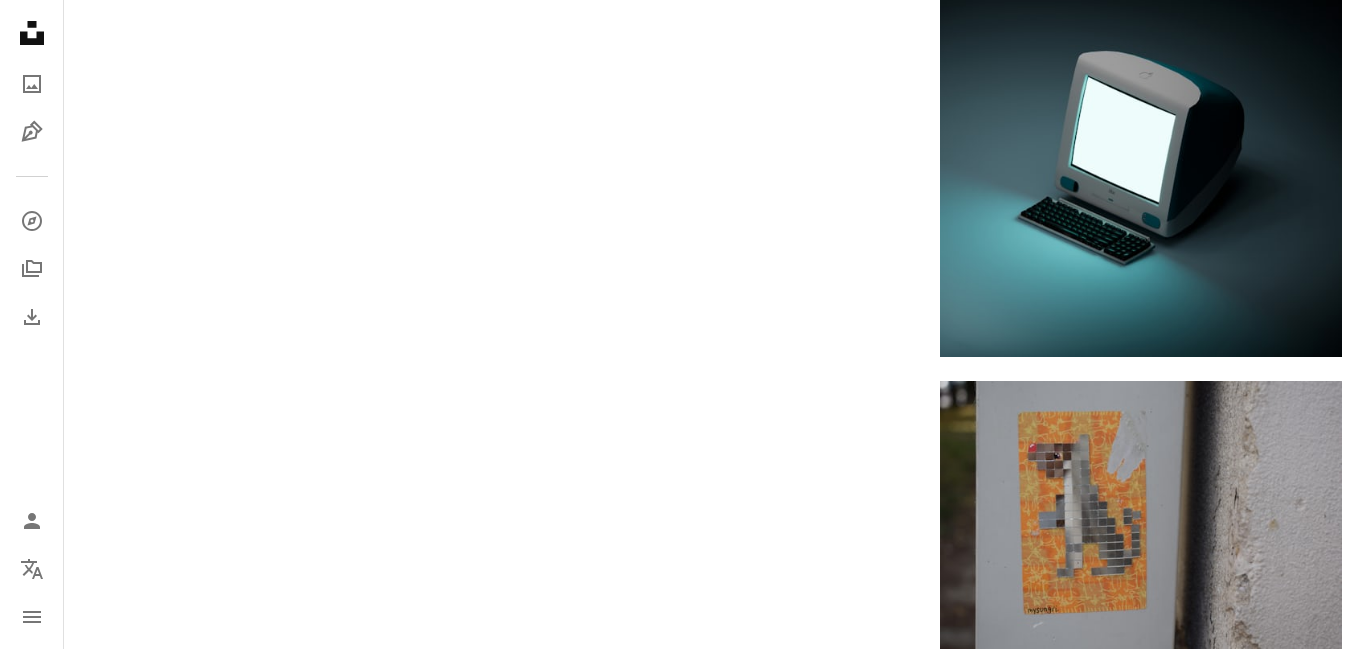 click on "Plus sign for Unsplash+ A heart A plus sign Getty Images Para Unsplash+ A lock Descargar A heart A plus sign Connor Gan Disponible para contratación A checkmark inside of a circle Arrow pointing down A heart A plus sign Mika Baumeister Disponible para contratación A checkmark inside of a circle Arrow pointing down A heart A plus sign Johny Goerend Arrow pointing down A heart A plus sign taopaodao Disponible para contratación A checkmark inside of a circle Arrow pointing down A heart A plus sign Kaja Sariwating Disponible para contratación A checkmark inside of a circle Plus sign for Unsplash+ A heart A plus sign A. C. Para Unsplash+ A lock Descargar A heart A plus sign Andy Hermawan Disponible para contratación A checkmark inside of a circle Arrow pointing down A heart A plus sign Joshua Hoehne Disponible para contratación A checkmark inside of a circle Arrow pointing down A heart A plus sign Steve Johnson Disponible para contratación A checkmark inside of a circle Learn More Guns" at bounding box center [715, -32446] 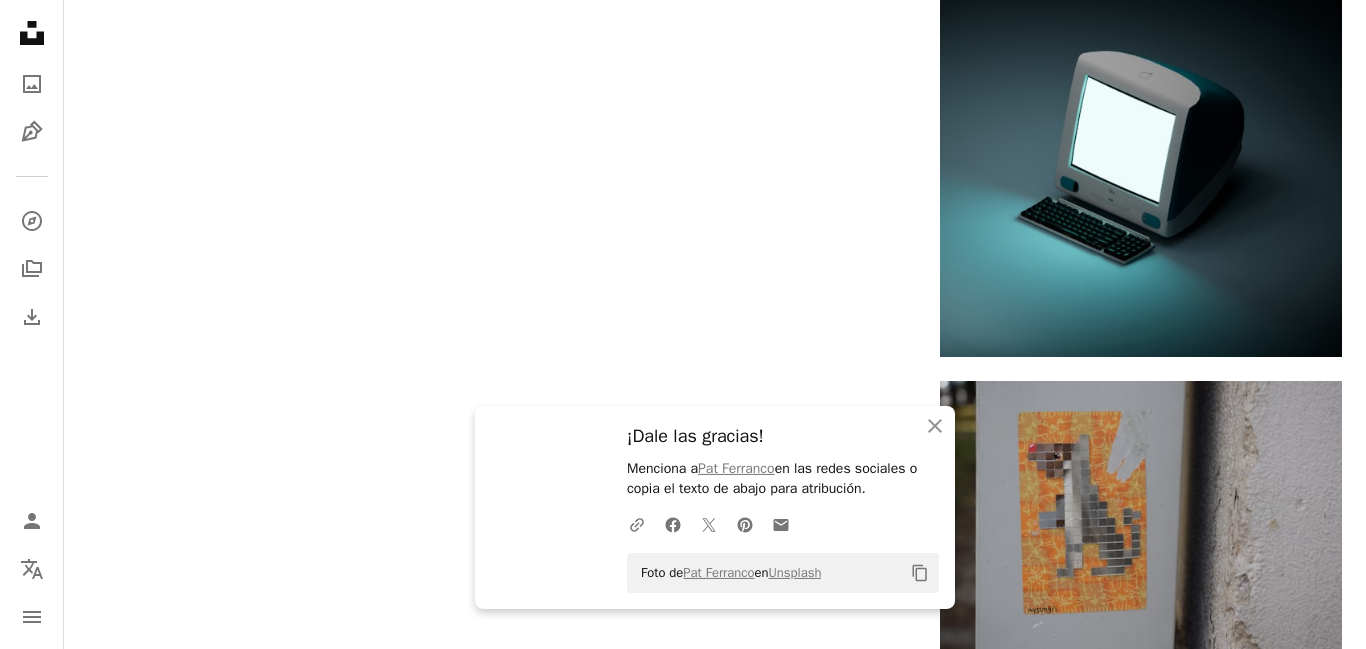 scroll, scrollTop: 71484, scrollLeft: 0, axis: vertical 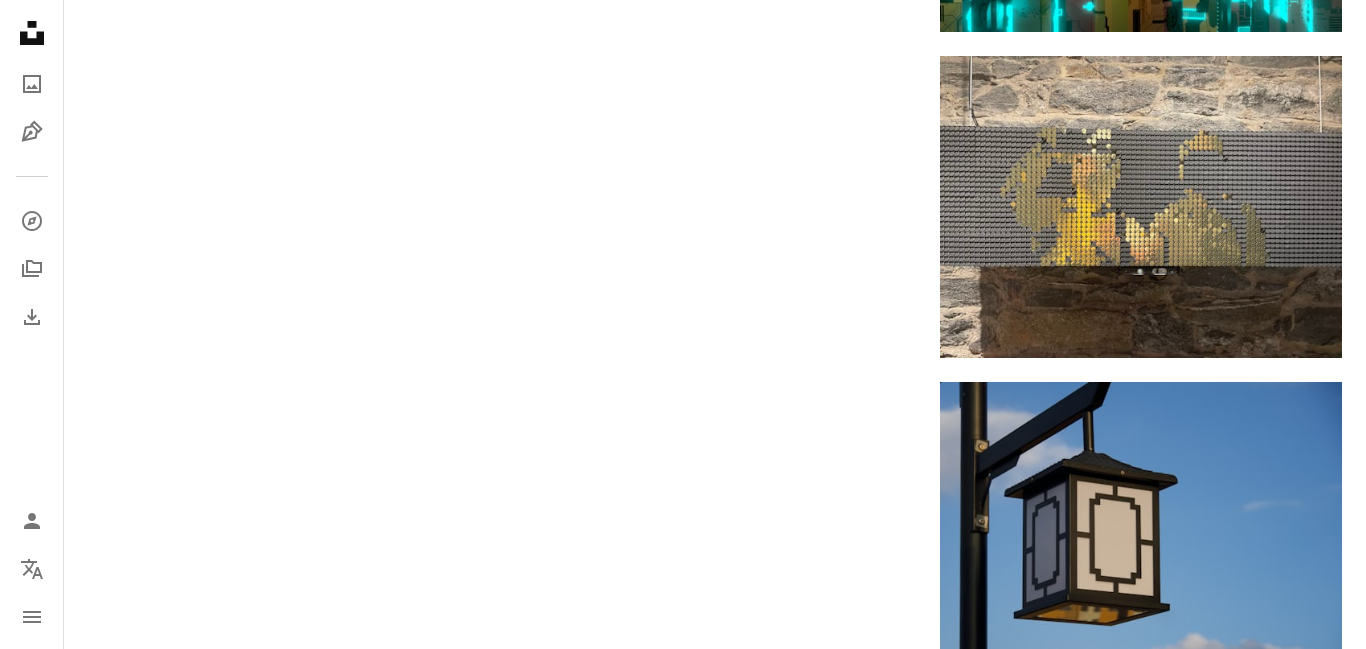 click 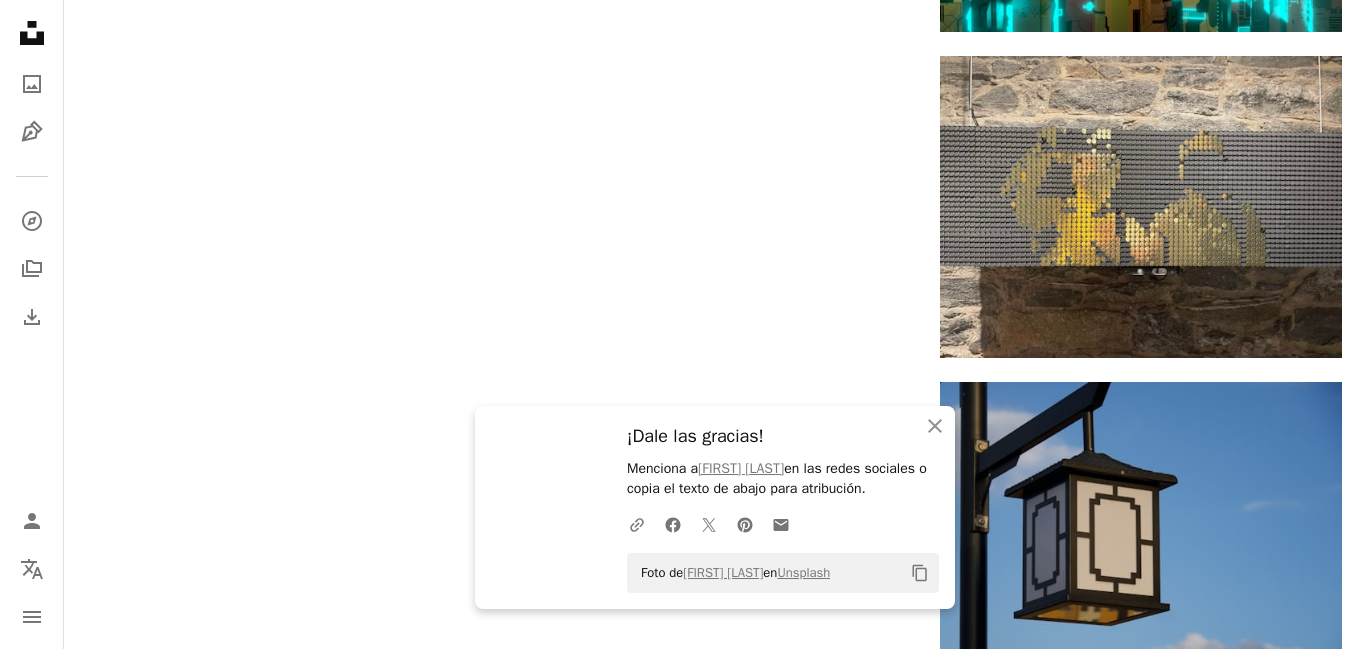 scroll, scrollTop: 73554, scrollLeft: 0, axis: vertical 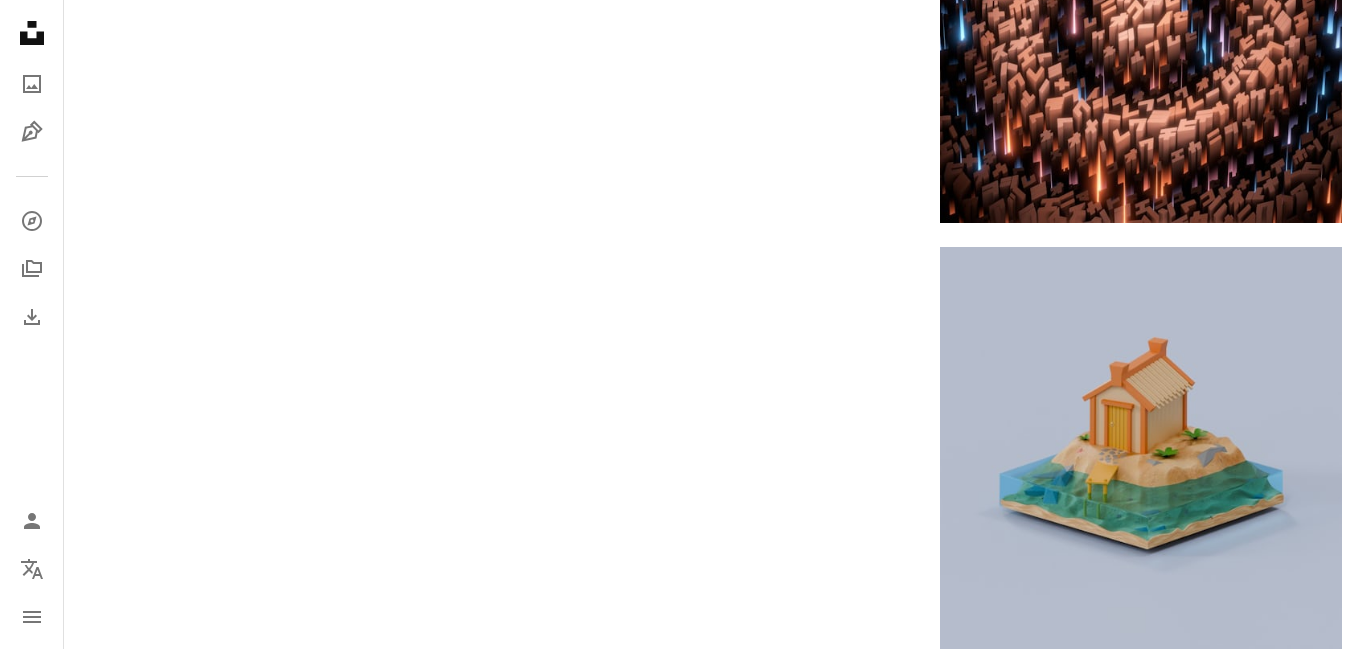 click on "Arrow pointing down" 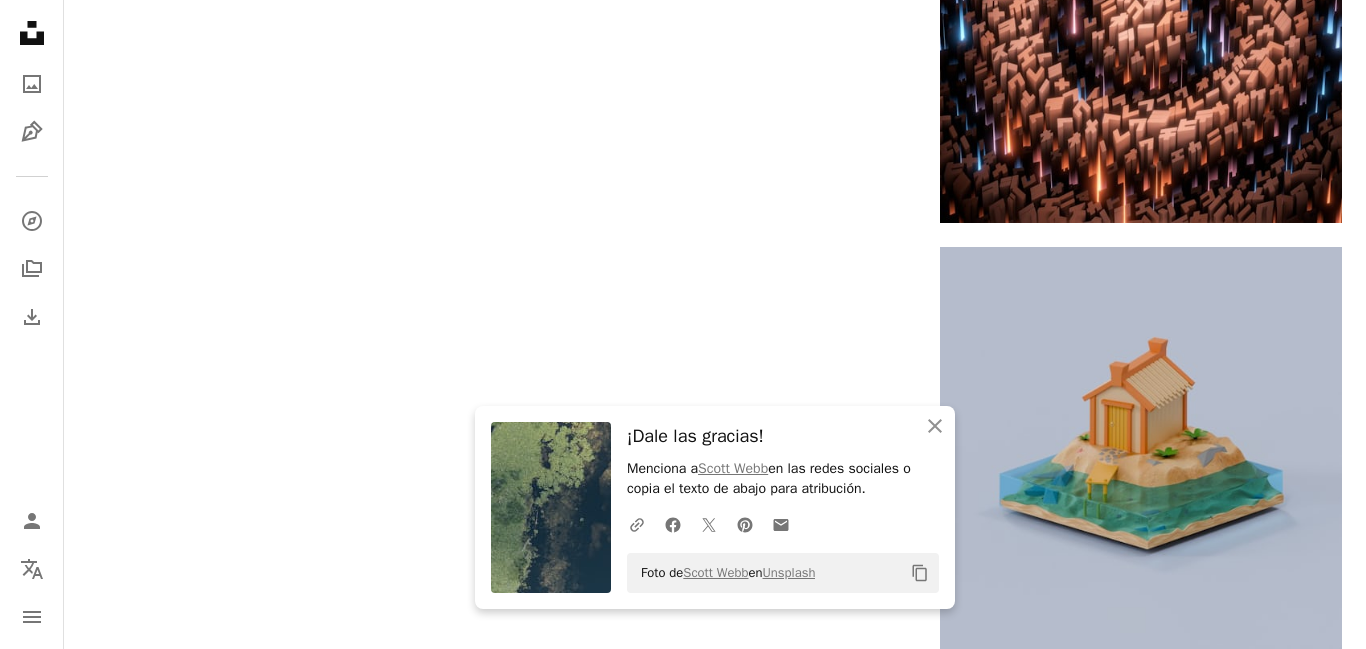 click on "Arrow pointing down" at bounding box center [1302, -3638] 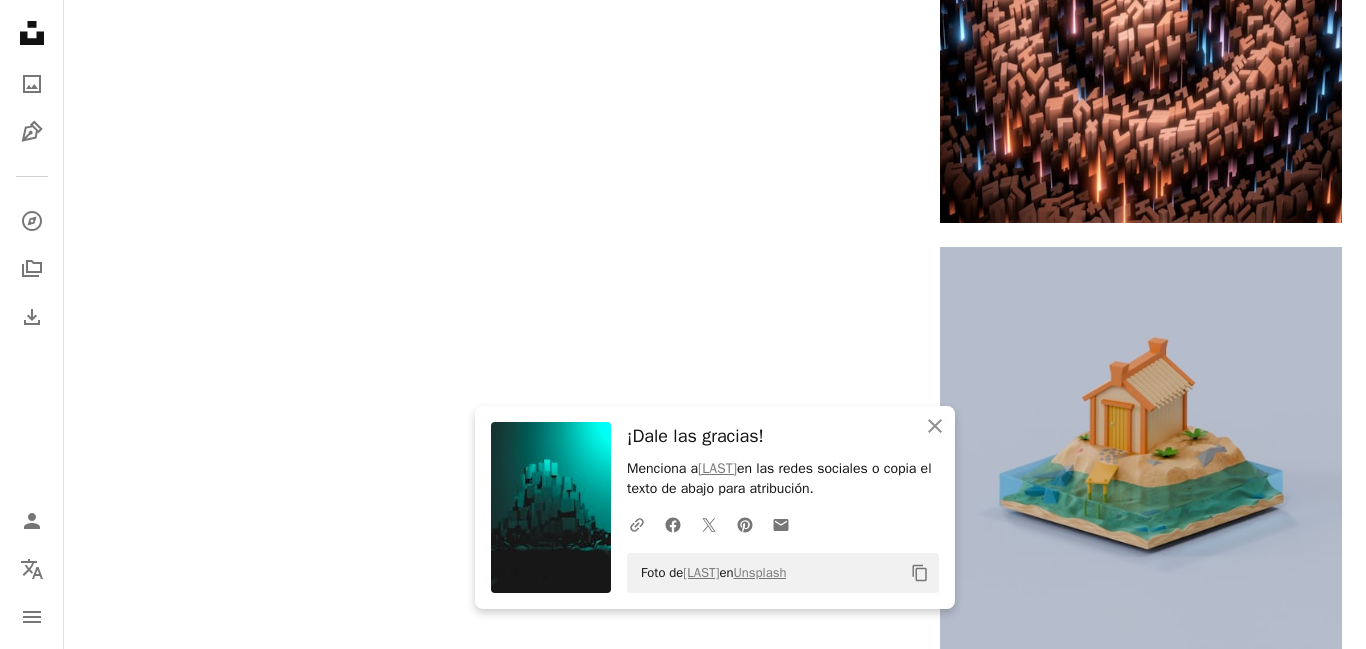 scroll, scrollTop: 75762, scrollLeft: 0, axis: vertical 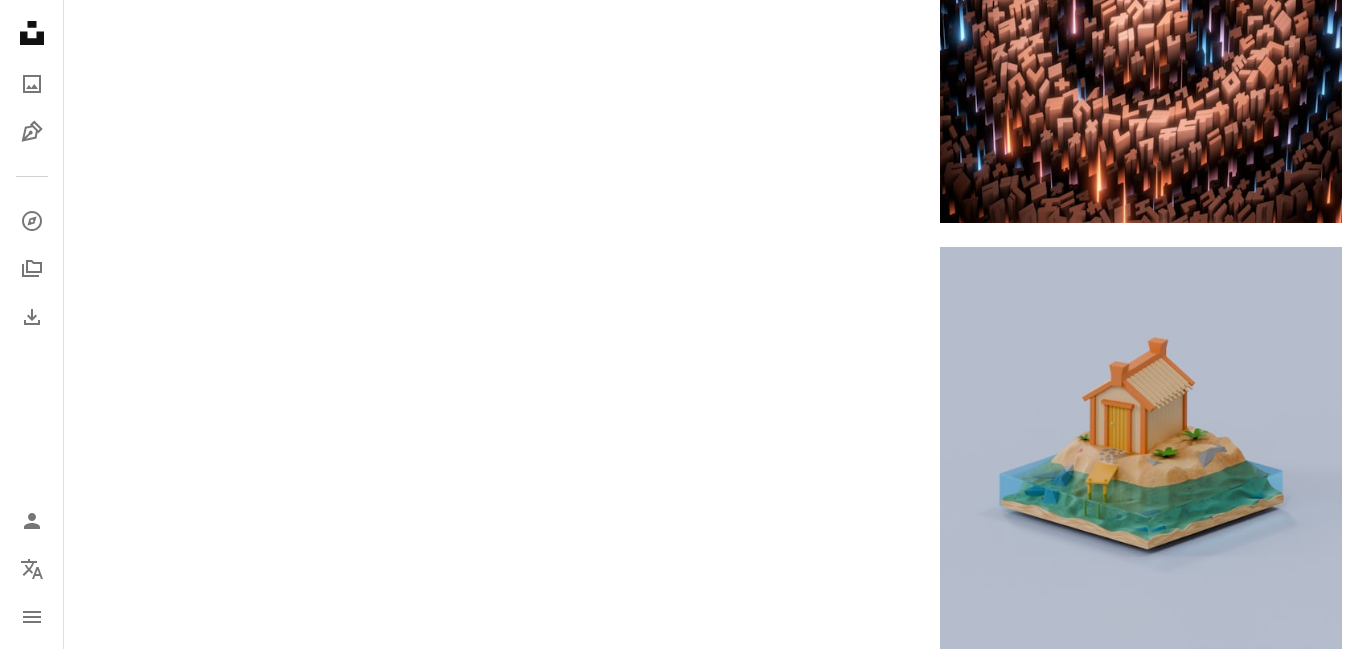 click on "Arrow pointing down" 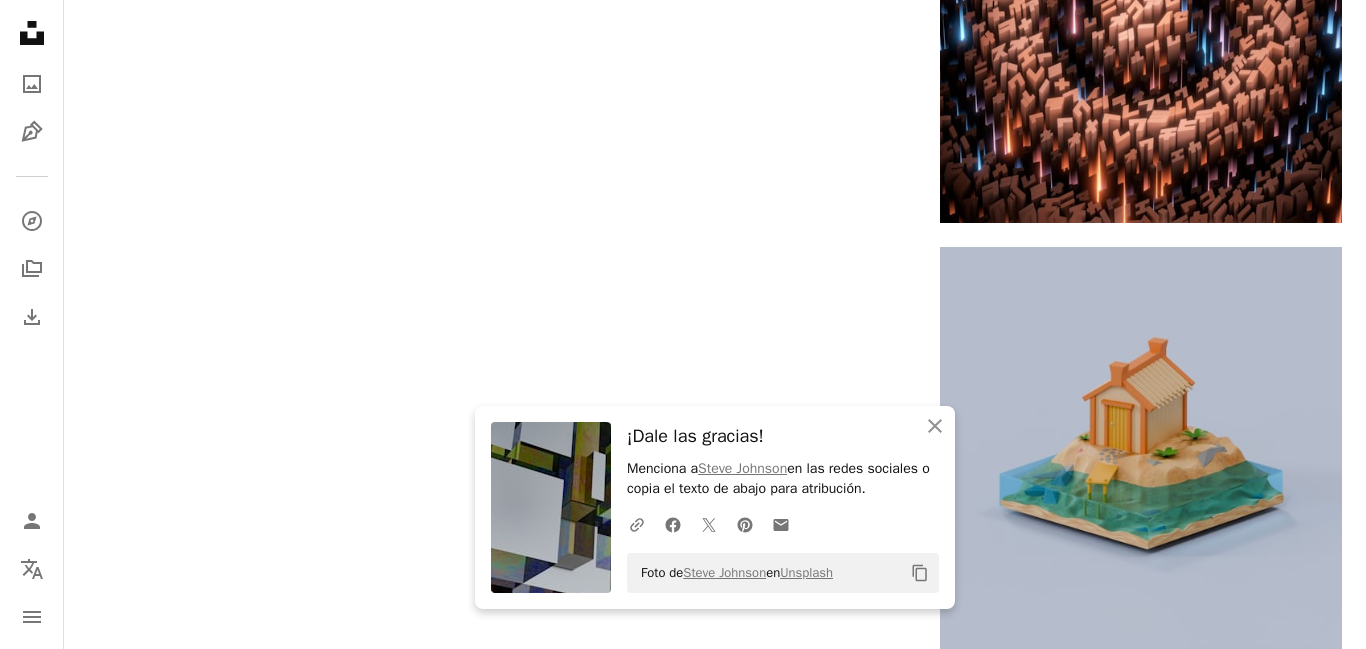 click on "Arrow pointing down" 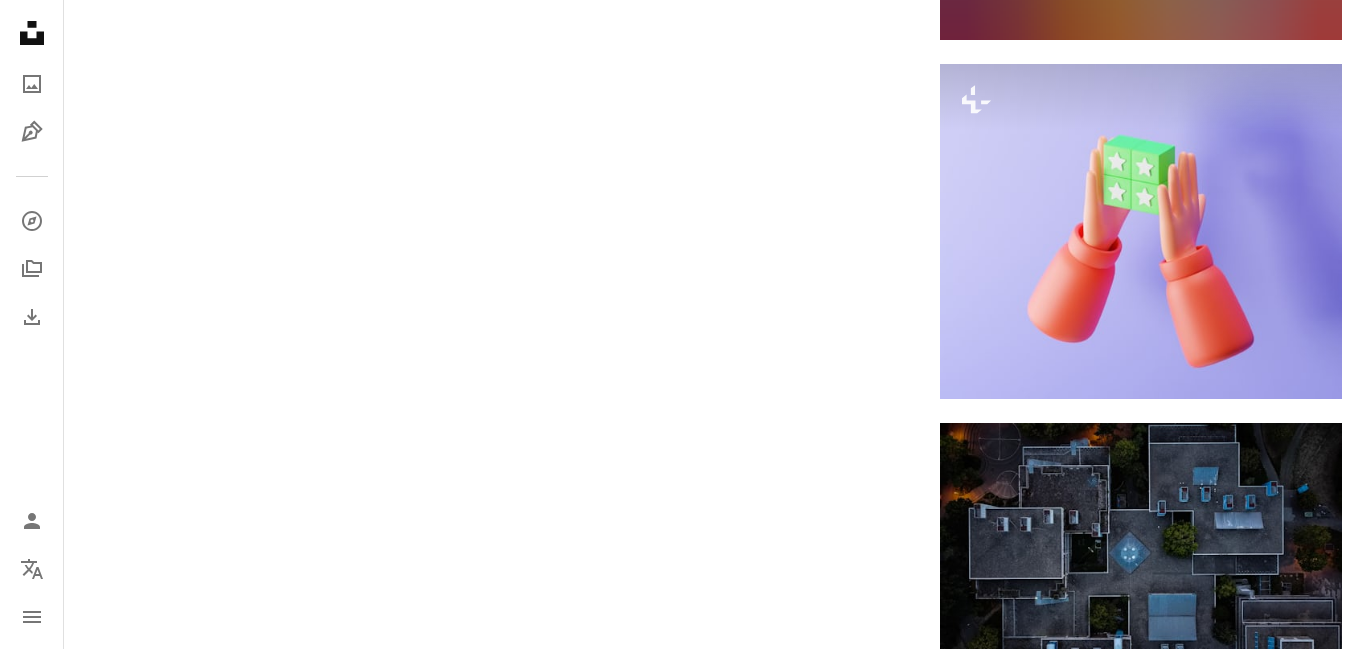 scroll, scrollTop: 78246, scrollLeft: 0, axis: vertical 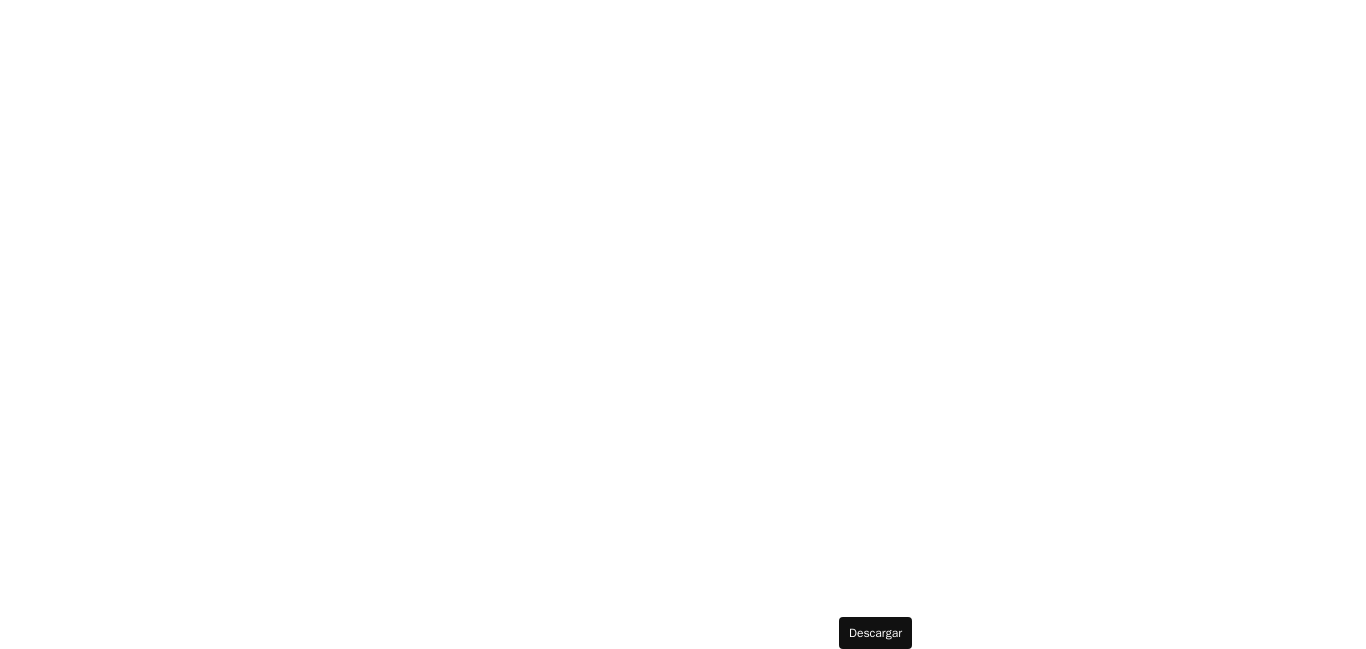 click on "Arrow pointing down" at bounding box center [876, -13324] 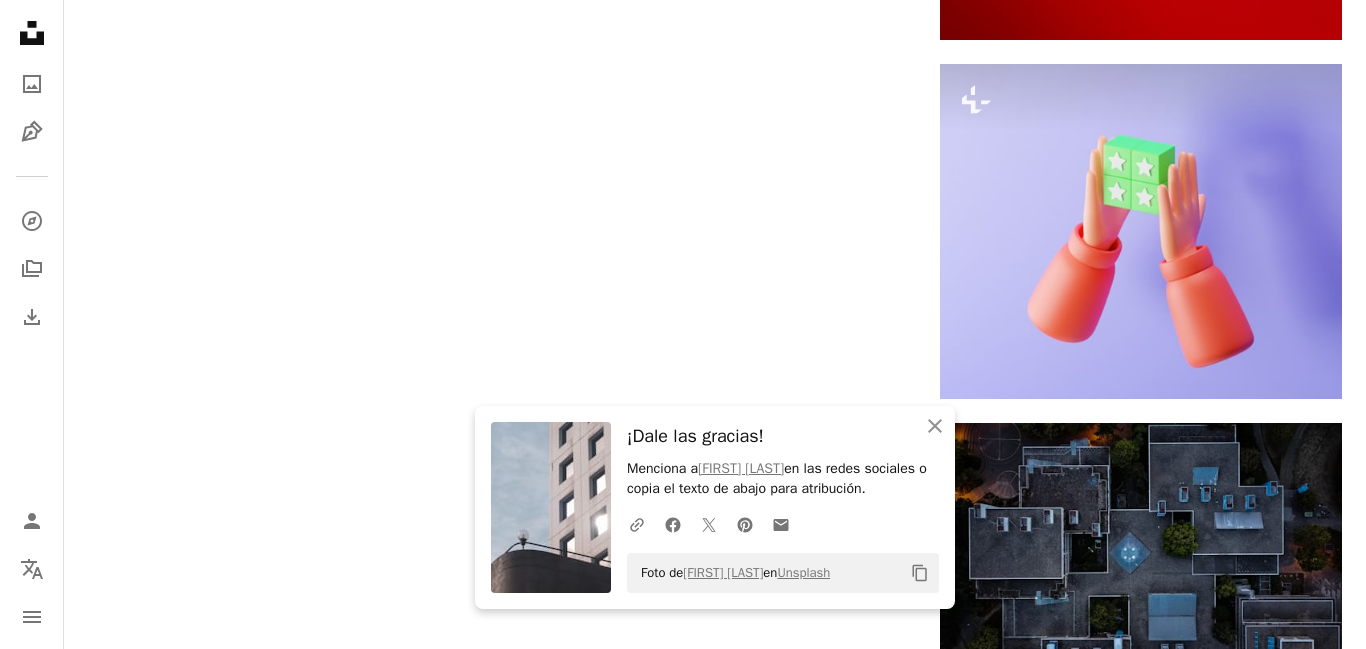 scroll, scrollTop: 78798, scrollLeft: 0, axis: vertical 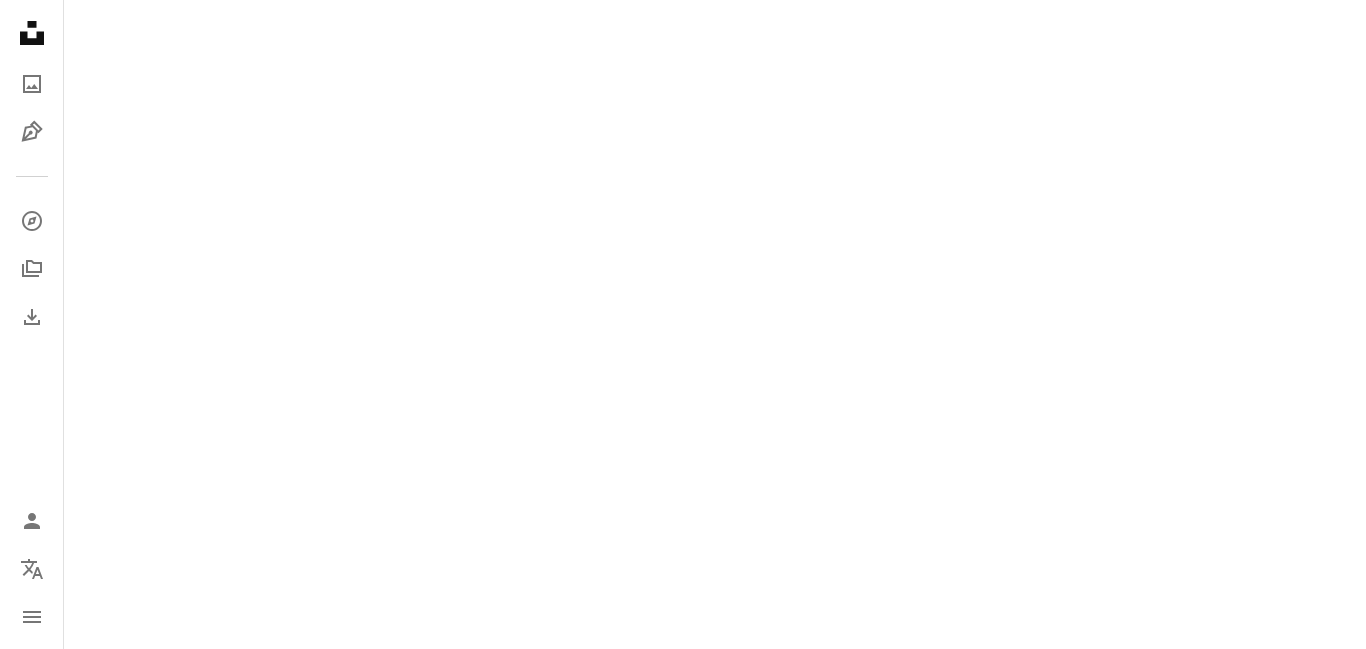 click 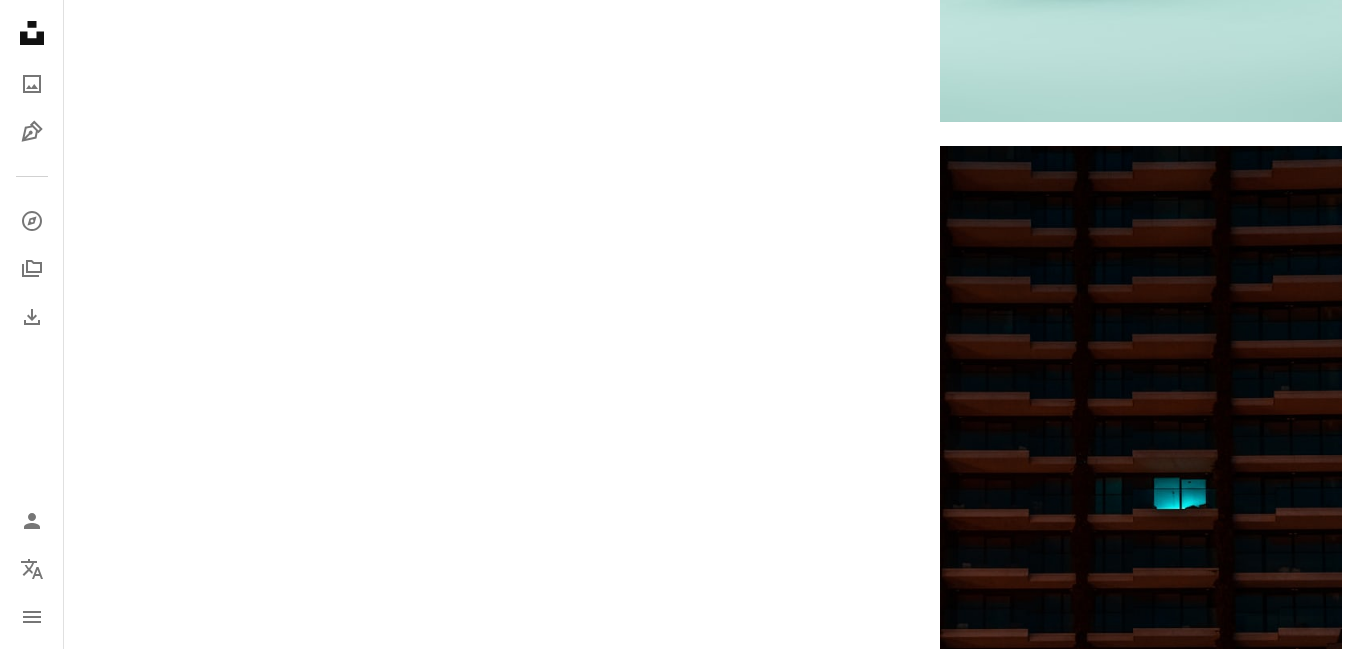 scroll, scrollTop: 81696, scrollLeft: 0, axis: vertical 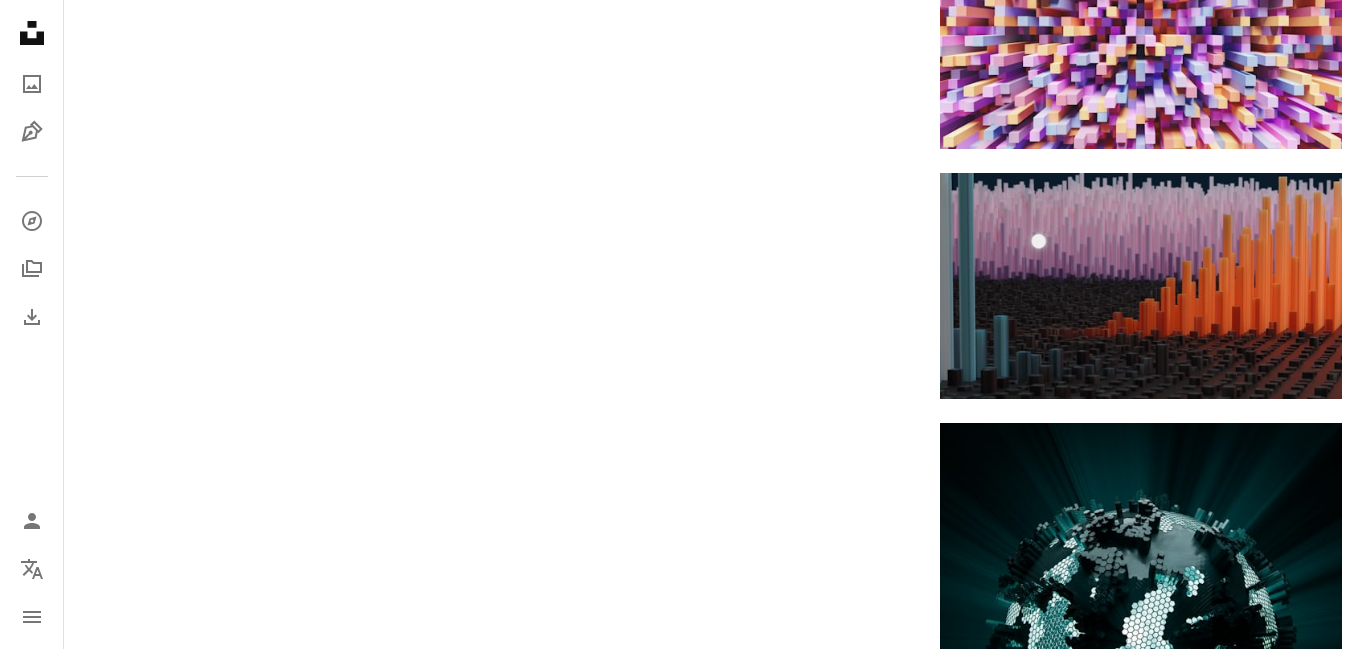 click on "Arrow pointing down" 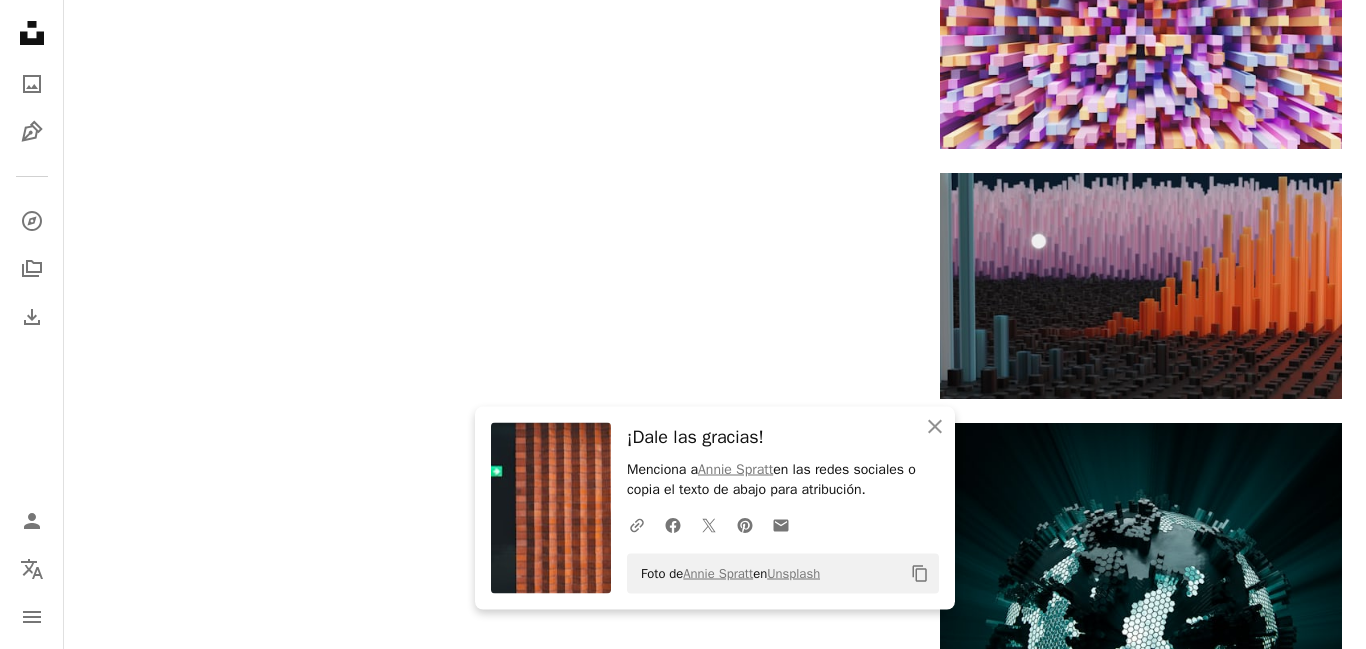 scroll, scrollTop: 85422, scrollLeft: 0, axis: vertical 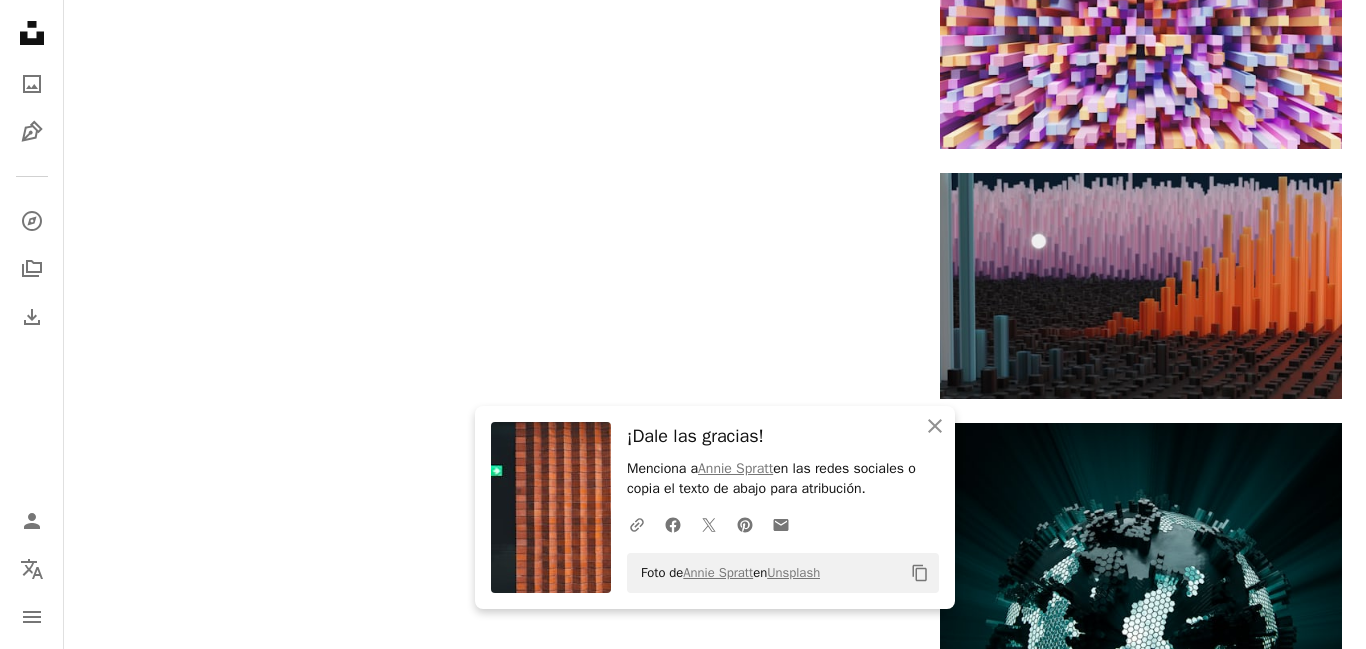 click on "Arrow pointing down" 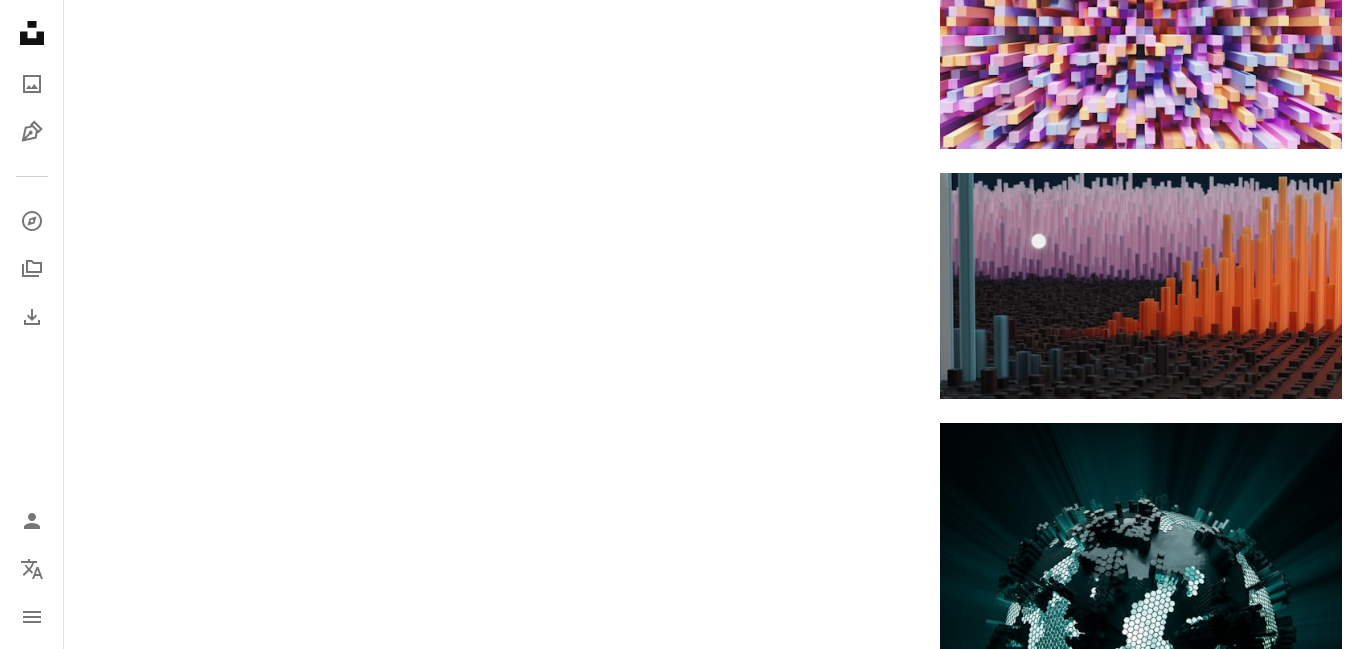 scroll, scrollTop: 85560, scrollLeft: 0, axis: vertical 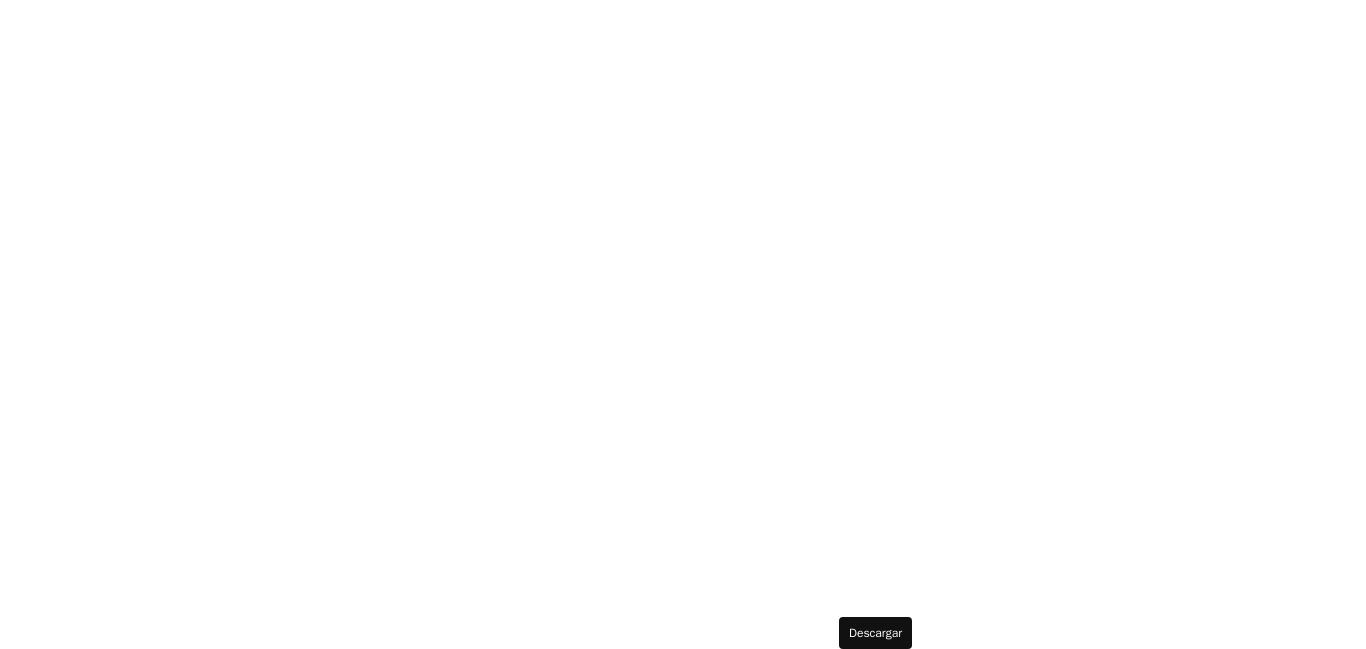 click 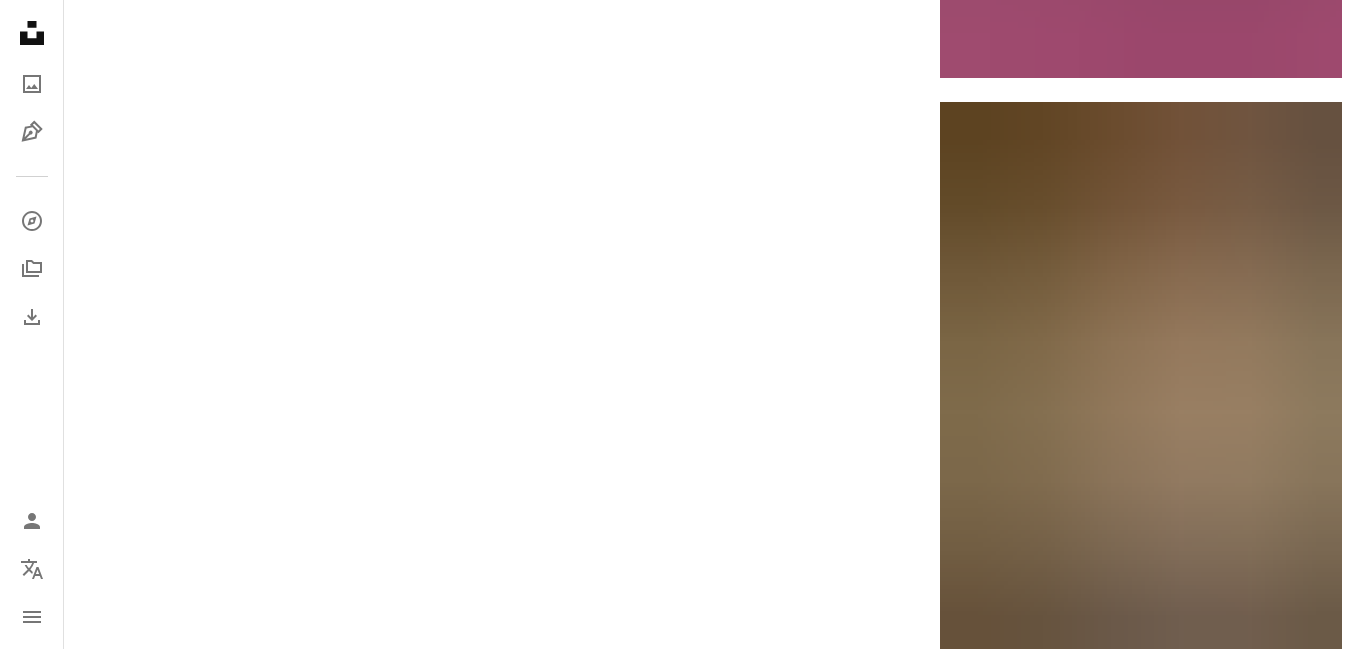scroll, scrollTop: 86664, scrollLeft: 0, axis: vertical 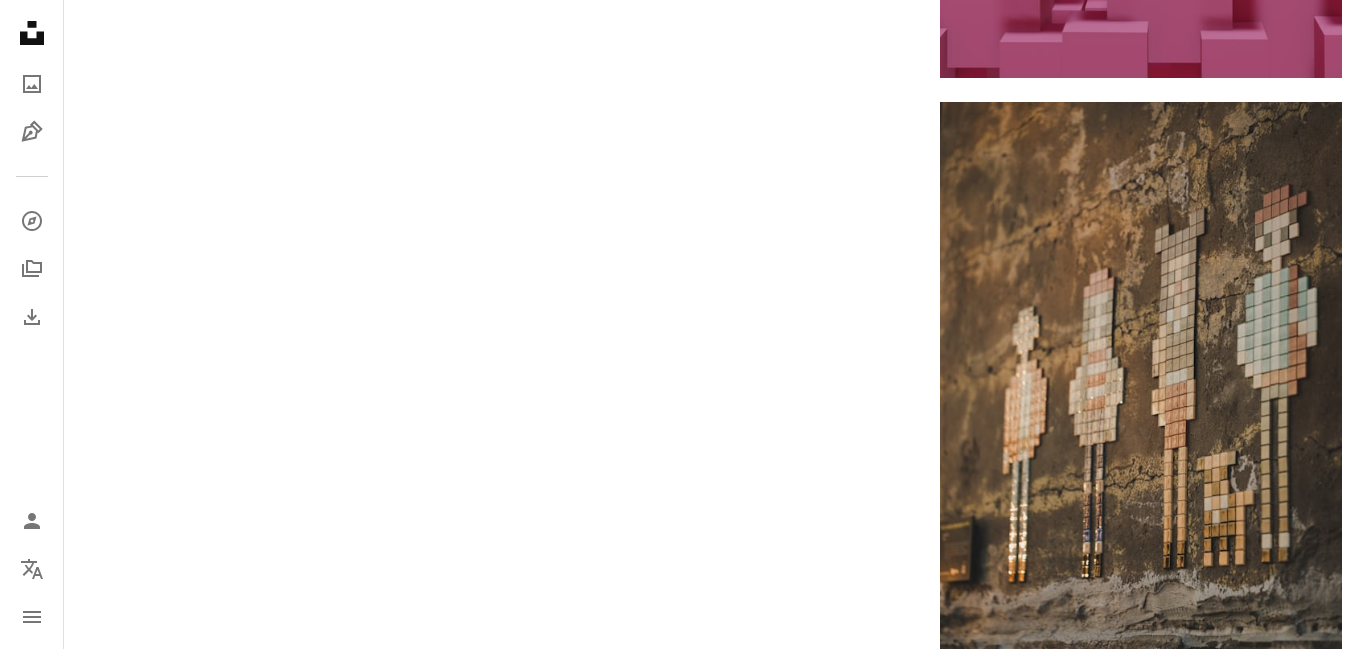 click on "Arrow pointing down" at bounding box center (876, -9818) 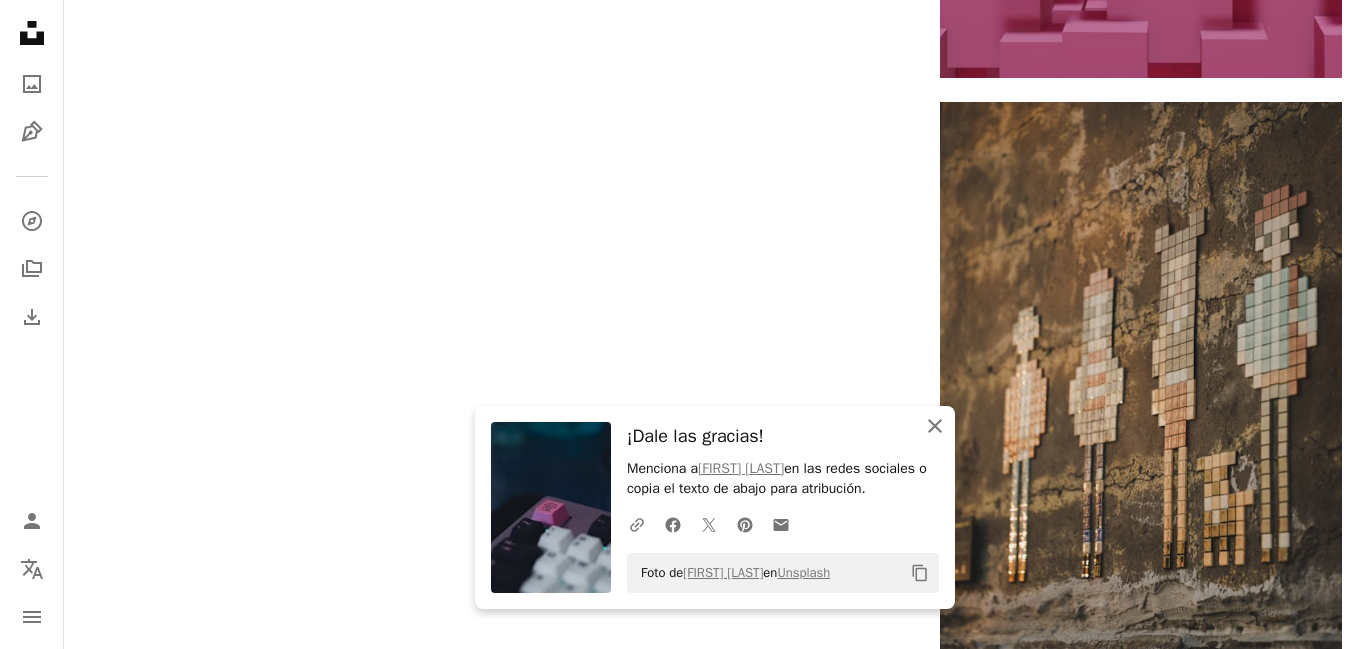click 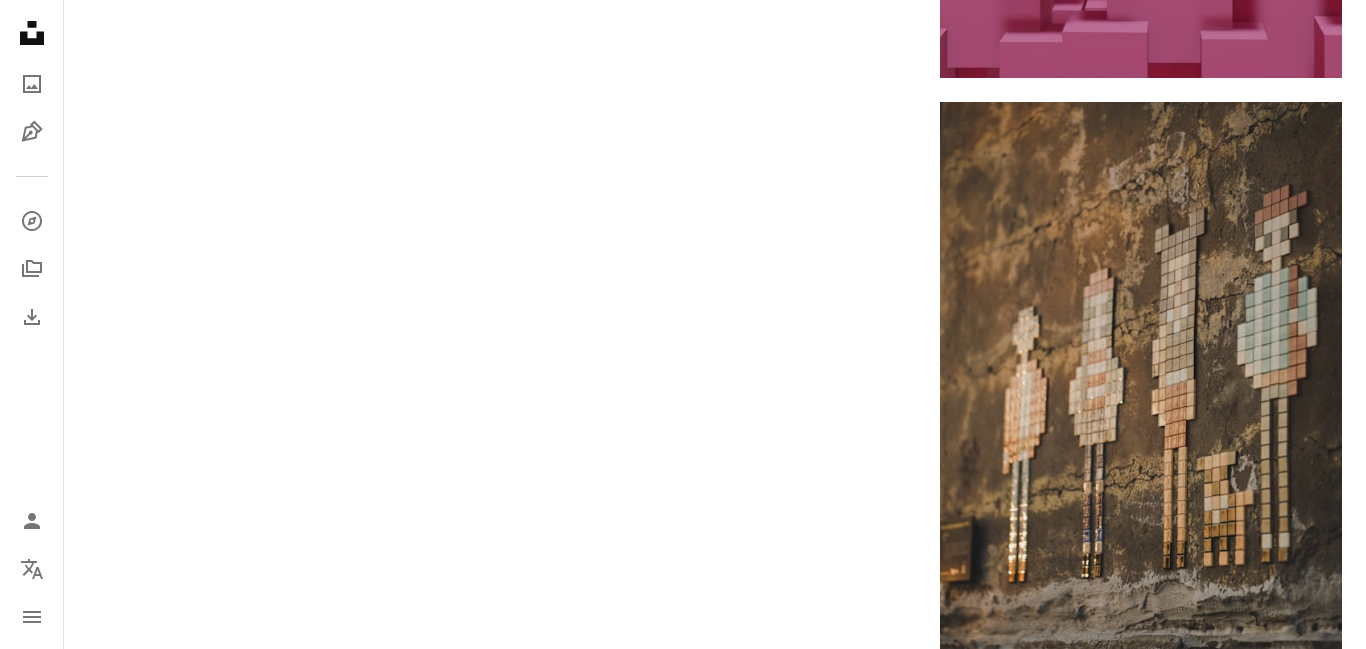 scroll, scrollTop: 88044, scrollLeft: 0, axis: vertical 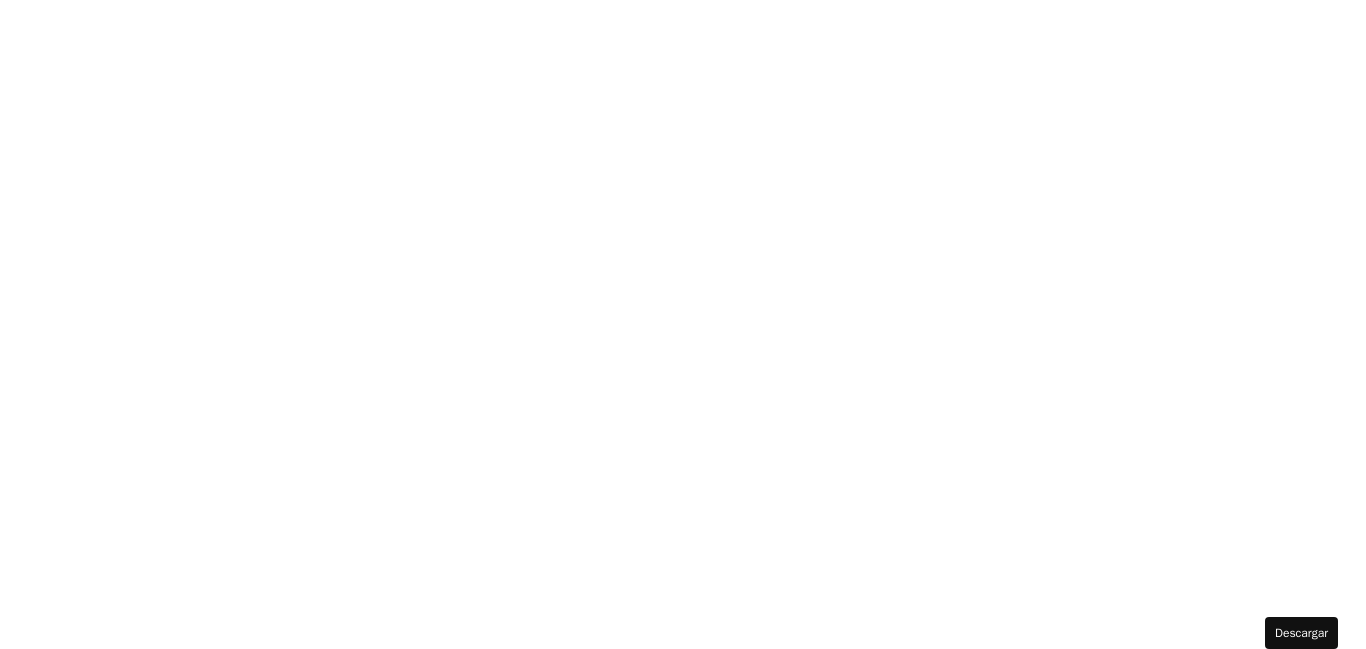 click on "Arrow pointing down" at bounding box center [1302, -7177] 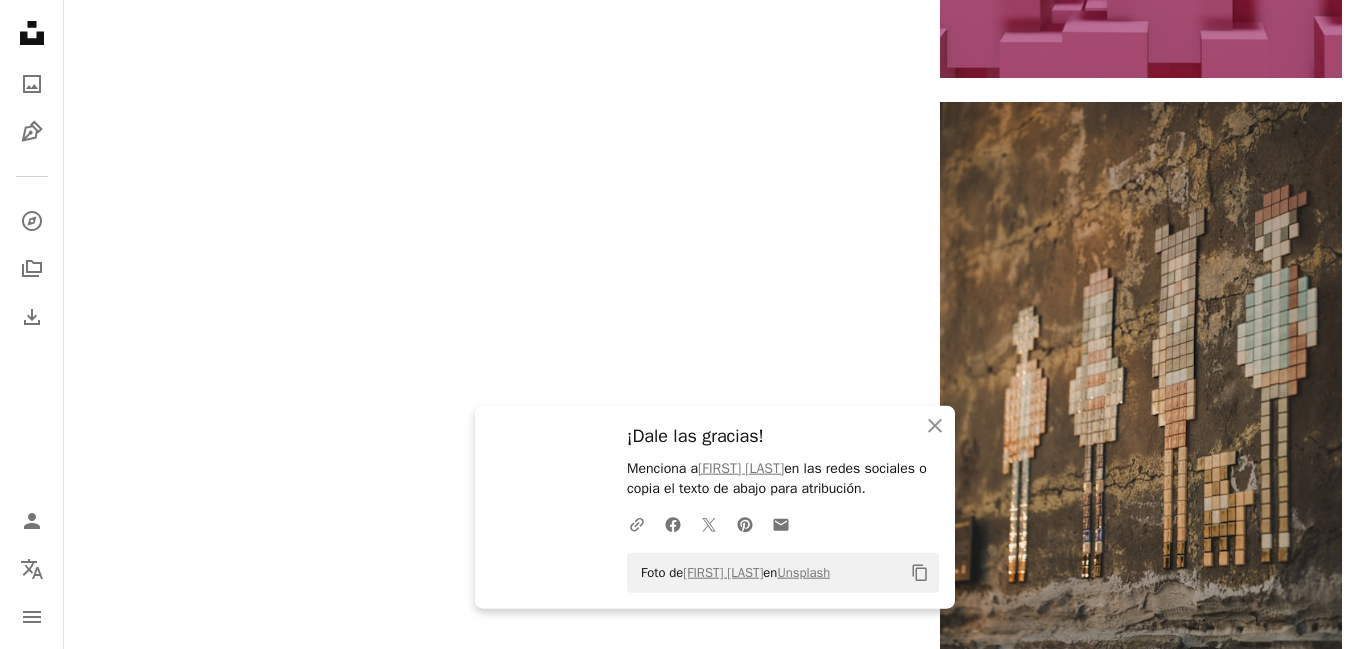 scroll, scrollTop: 88182, scrollLeft: 0, axis: vertical 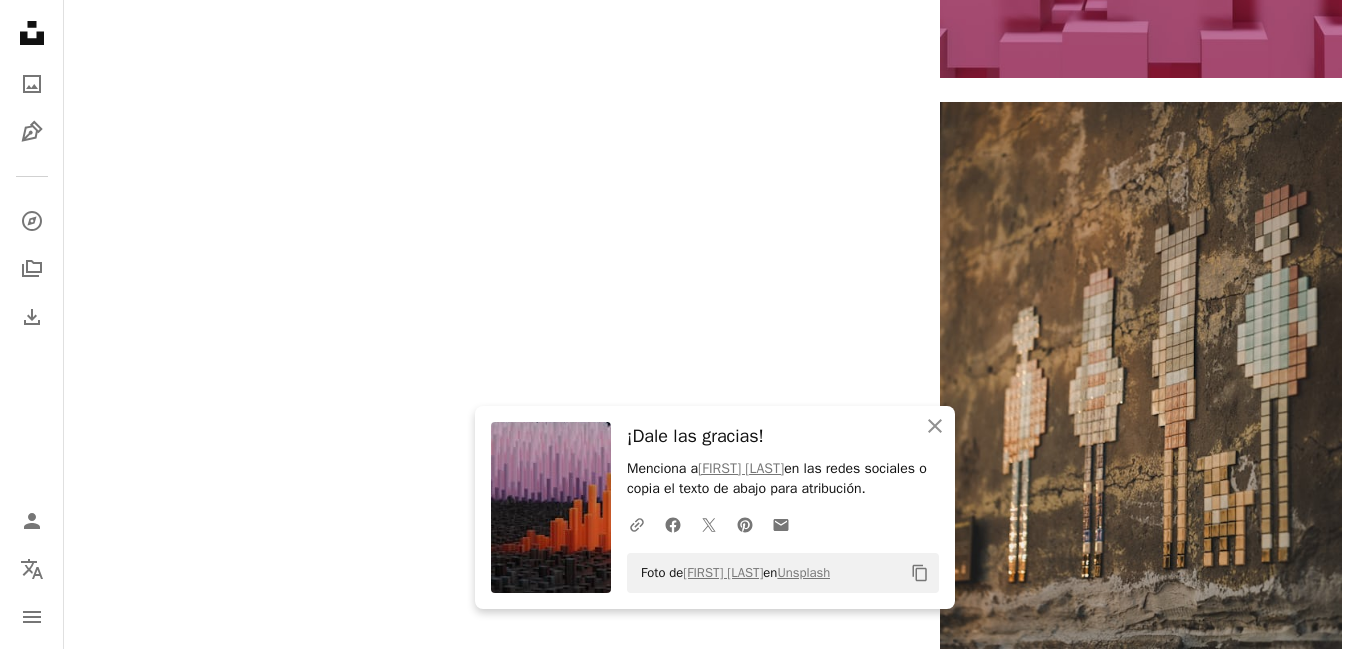 click on "Arrow pointing down" 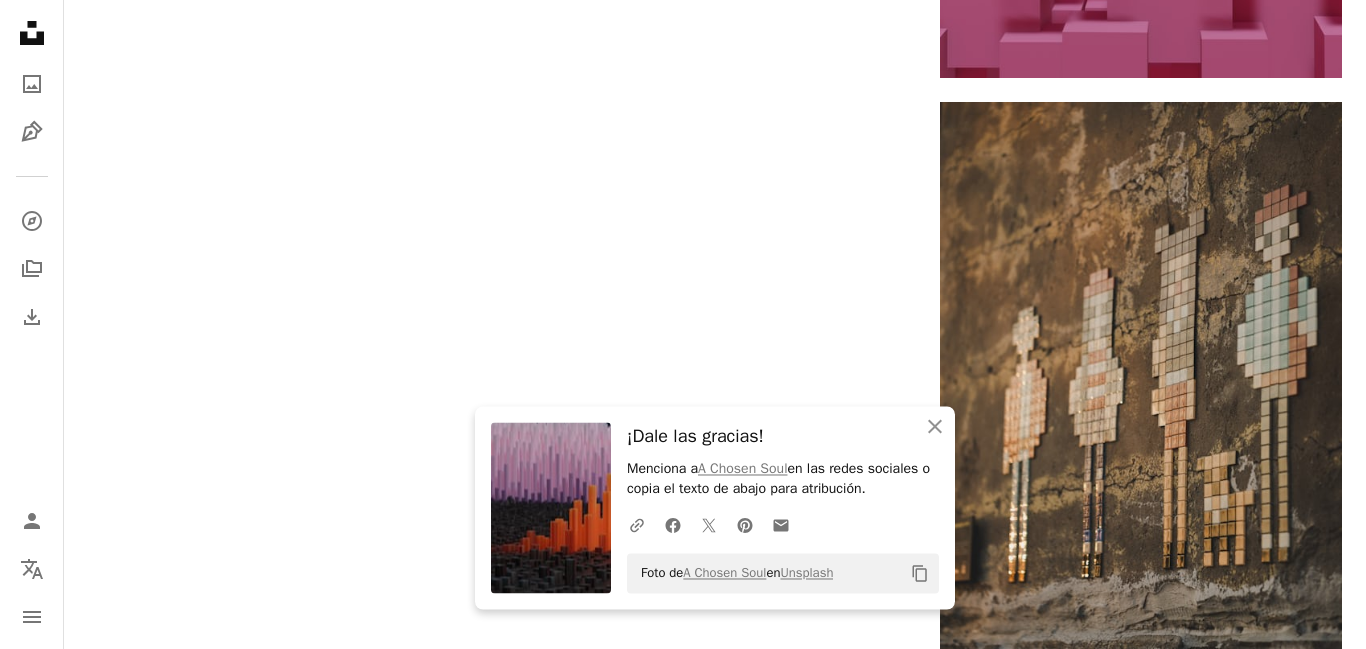 scroll, scrollTop: 88734, scrollLeft: 0, axis: vertical 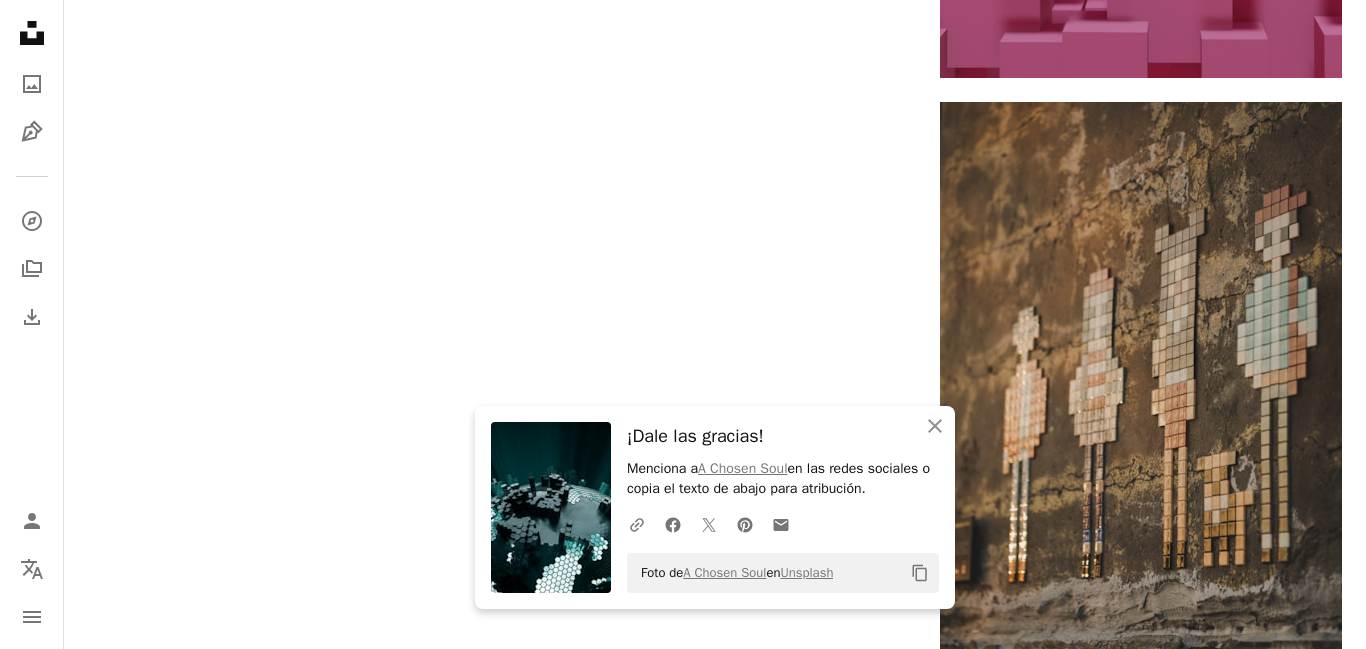 click 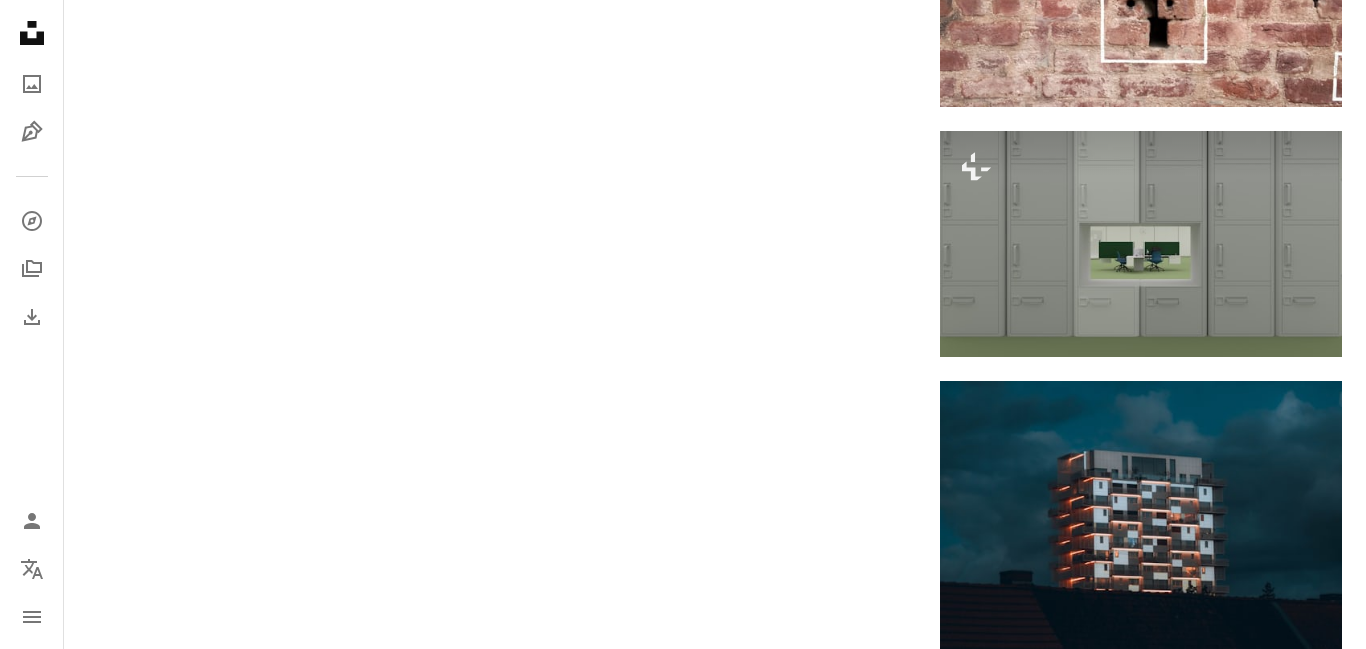 scroll, scrollTop: 89286, scrollLeft: 0, axis: vertical 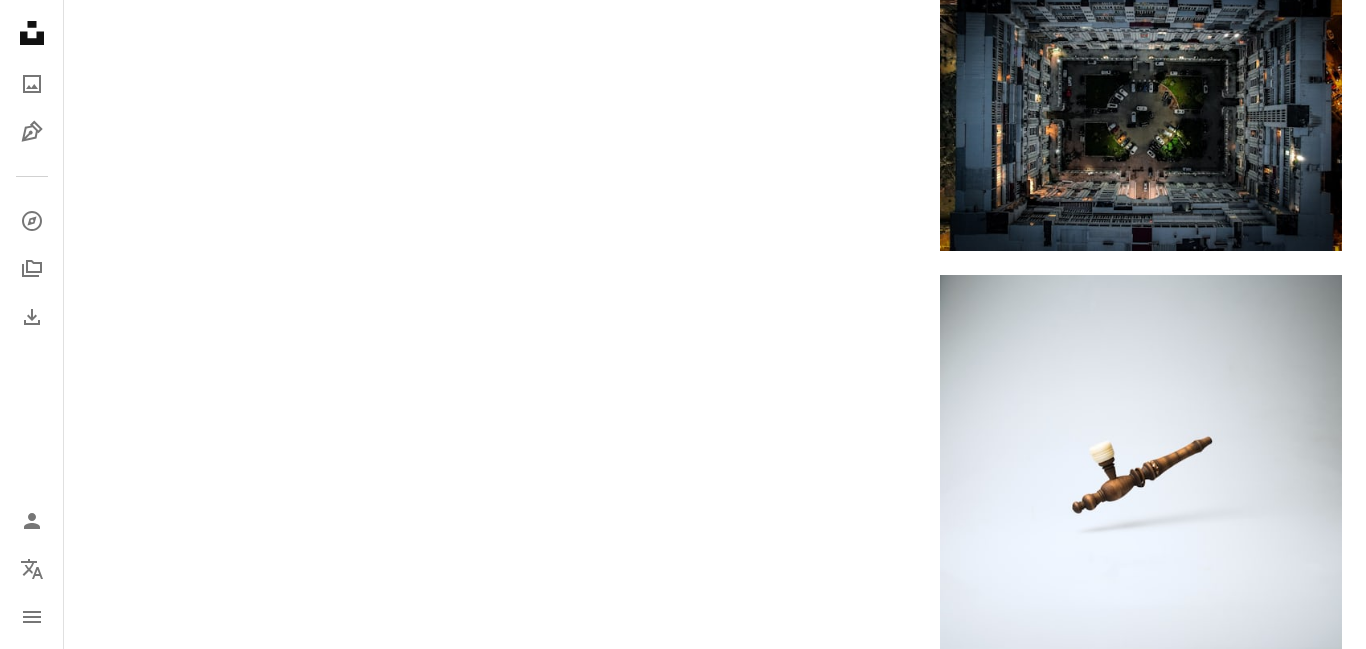 click on "Arrow pointing down" 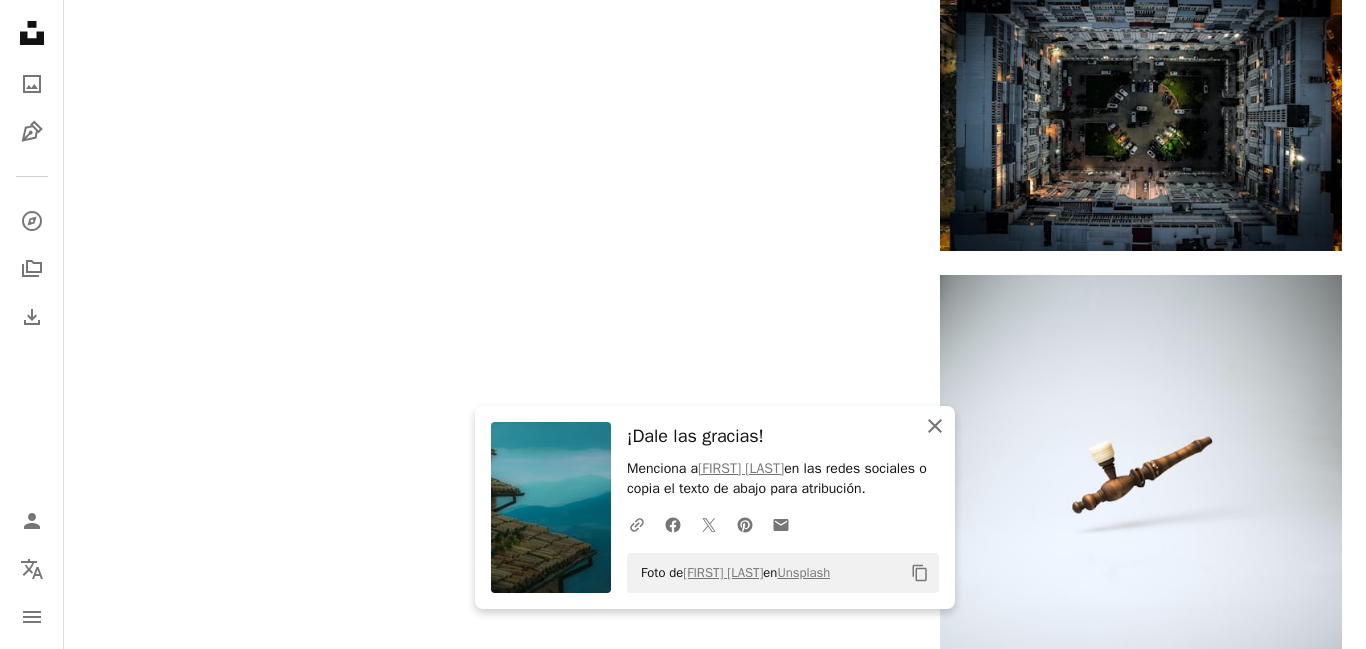 click 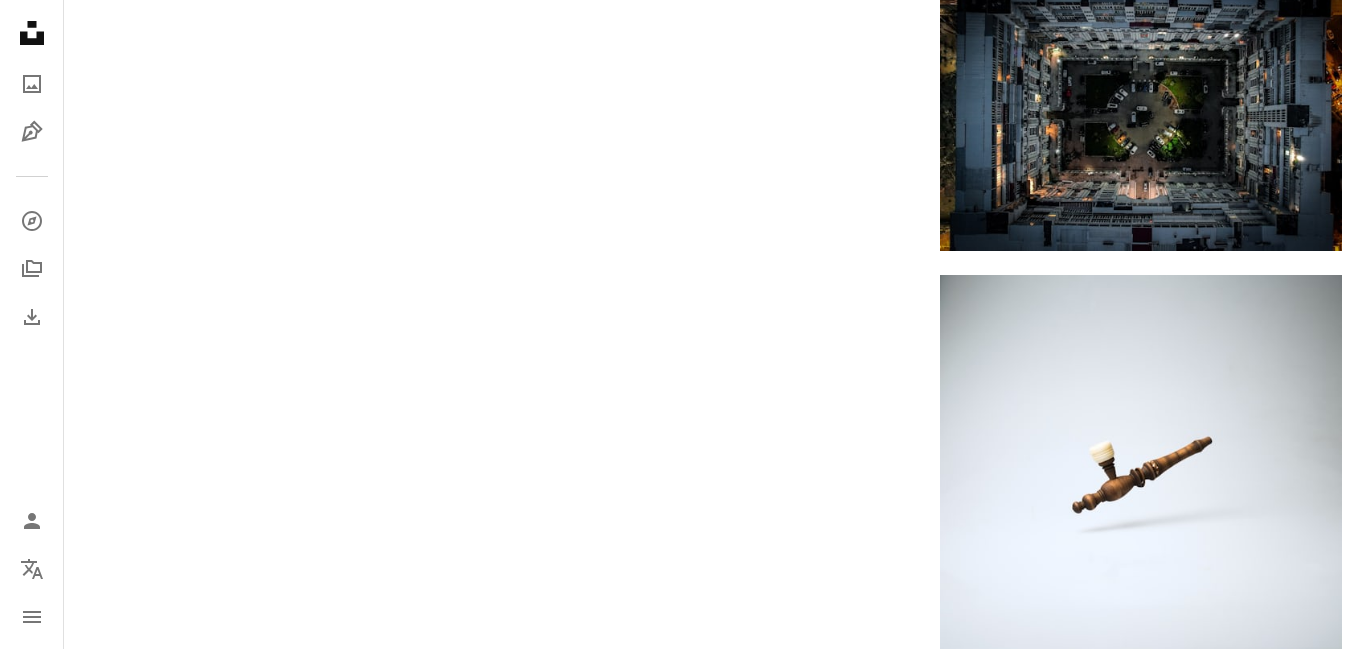 click 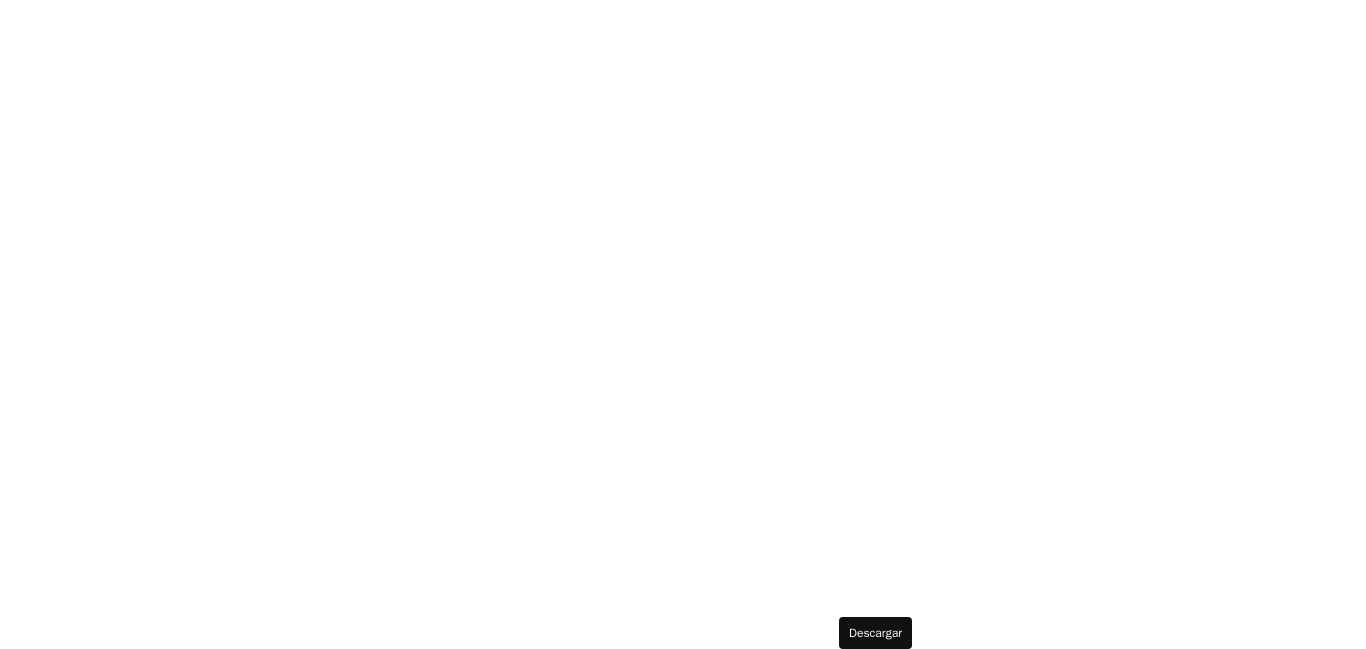 click on "Arrow pointing down" 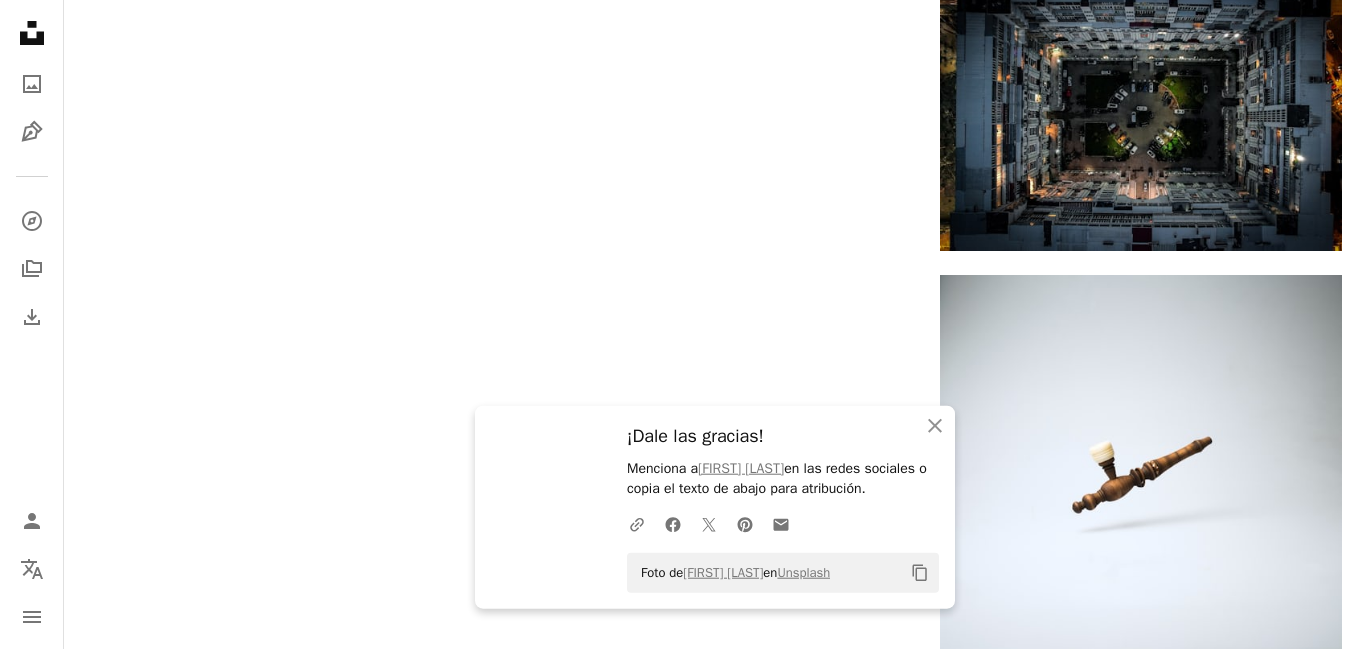 scroll, scrollTop: 92460, scrollLeft: 0, axis: vertical 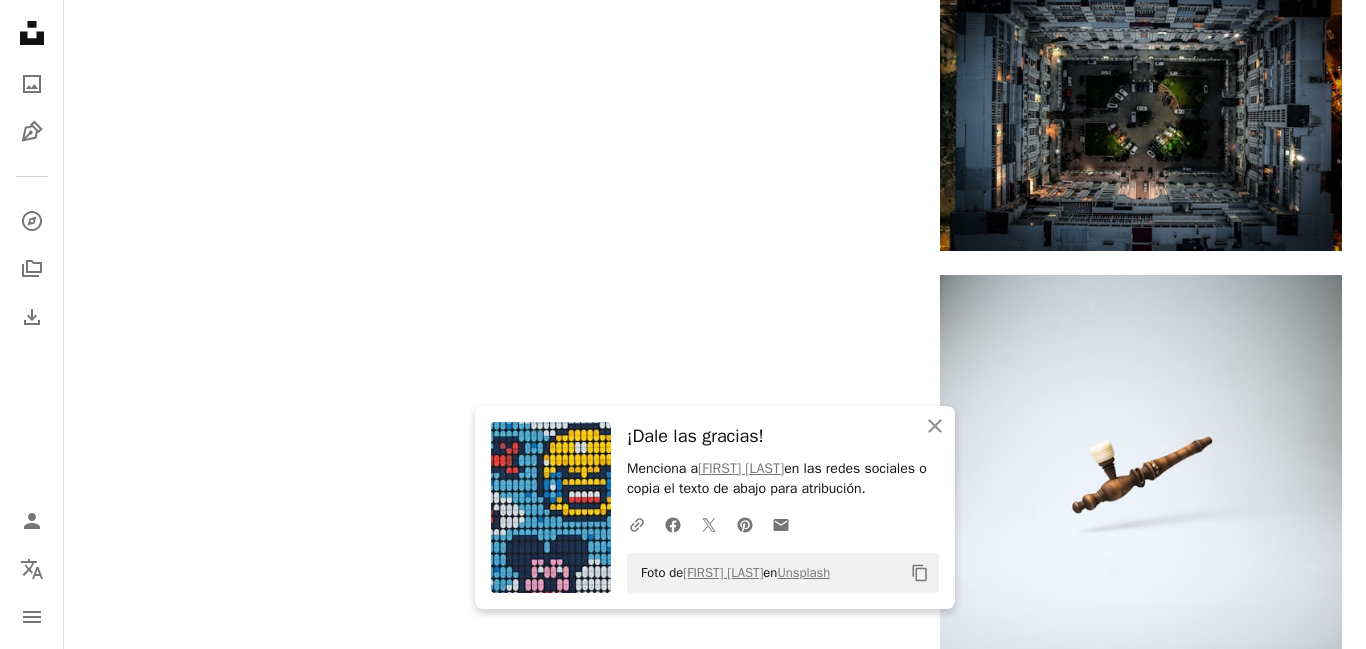 click on "Arrow pointing down" 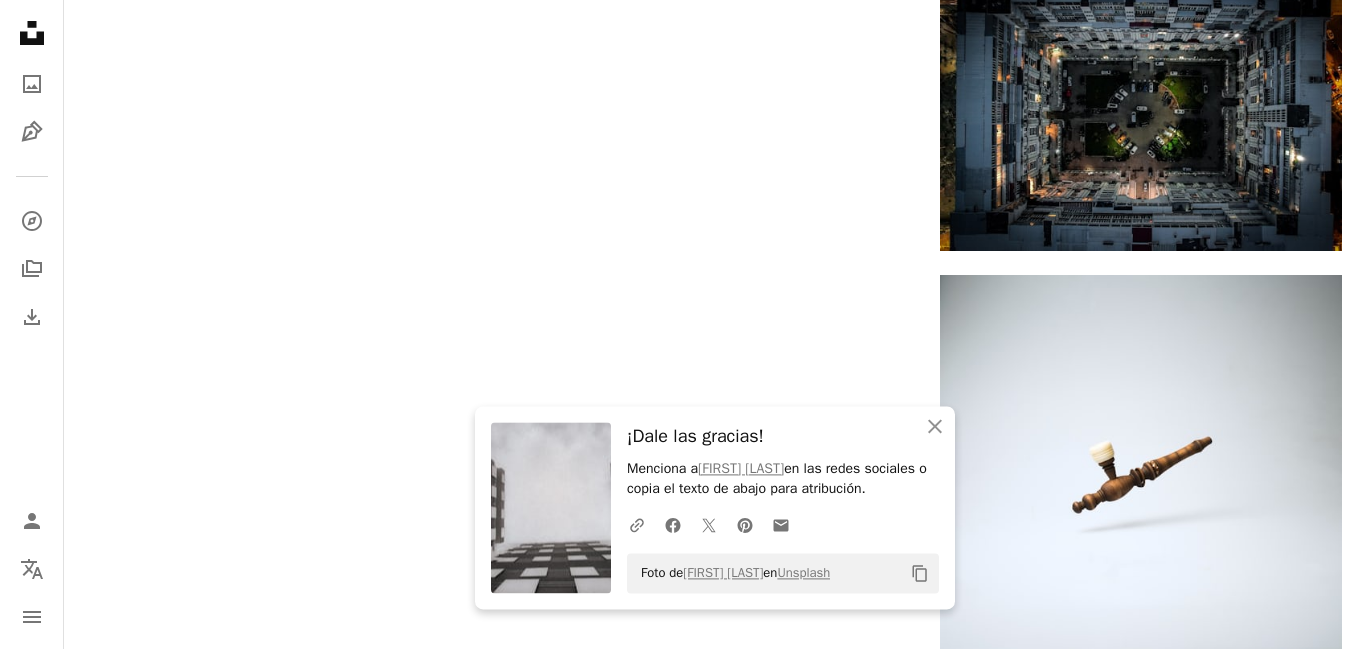 scroll, scrollTop: 92598, scrollLeft: 0, axis: vertical 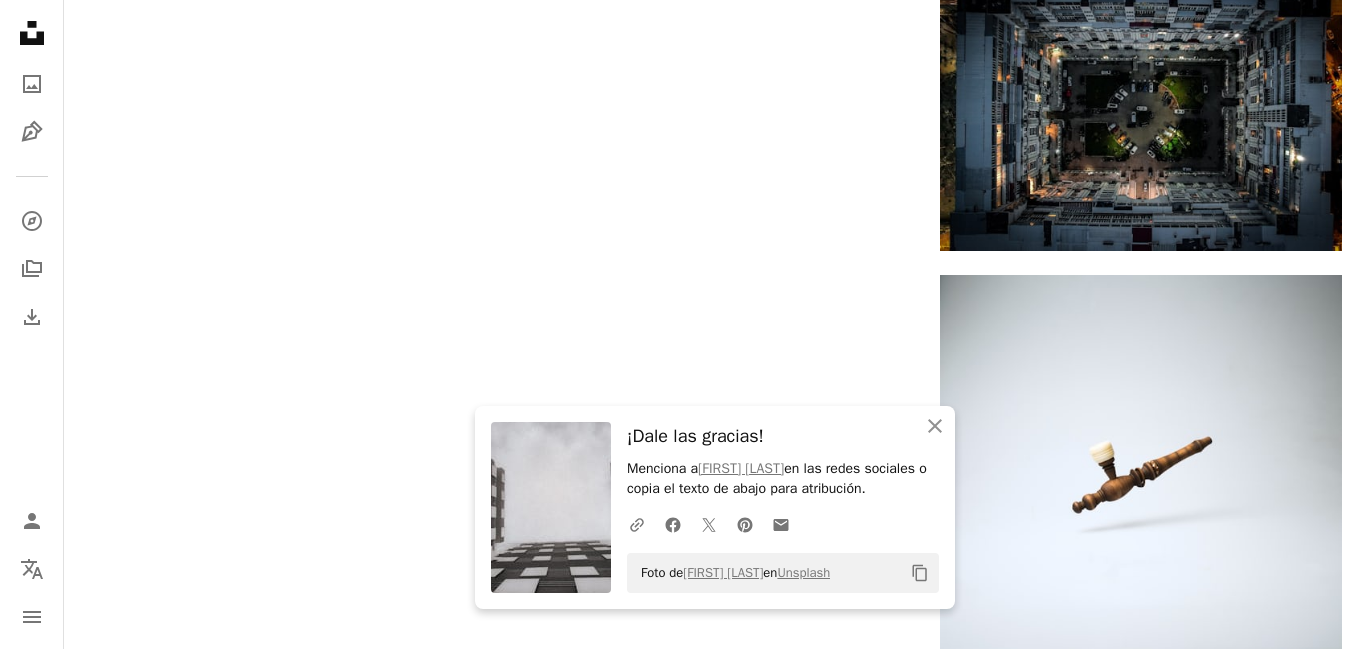 click 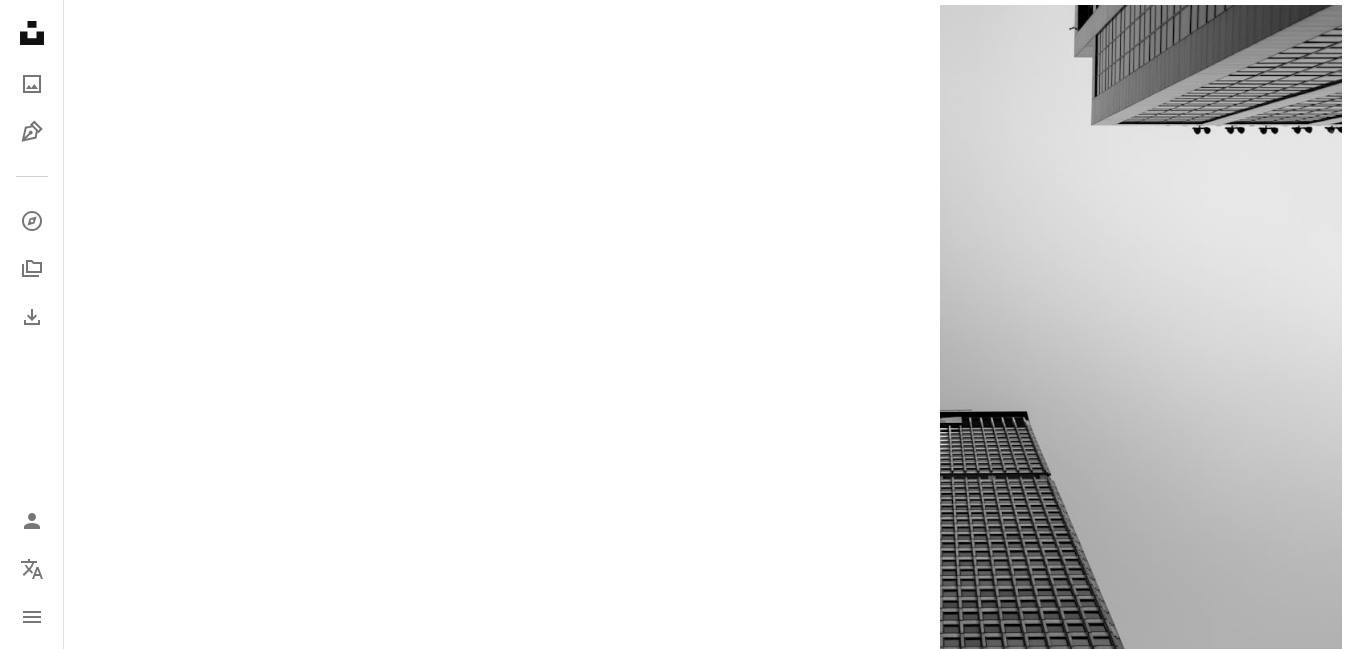 scroll, scrollTop: 94530, scrollLeft: 0, axis: vertical 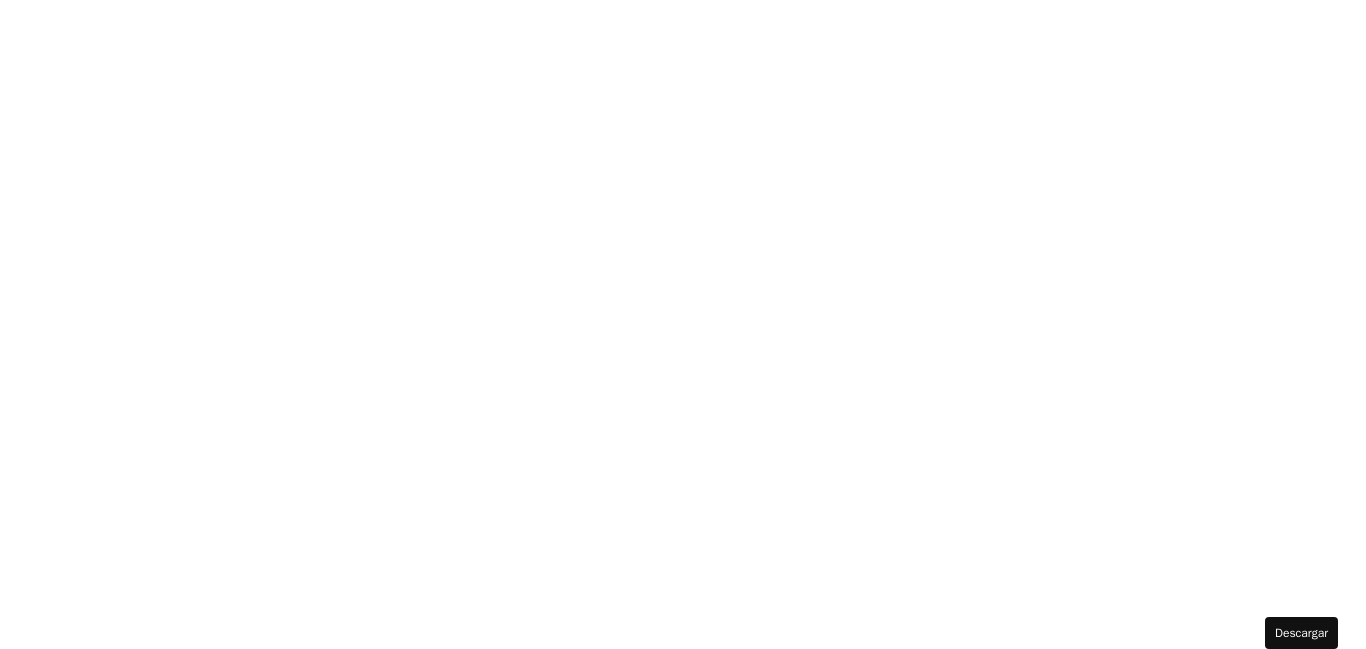 click 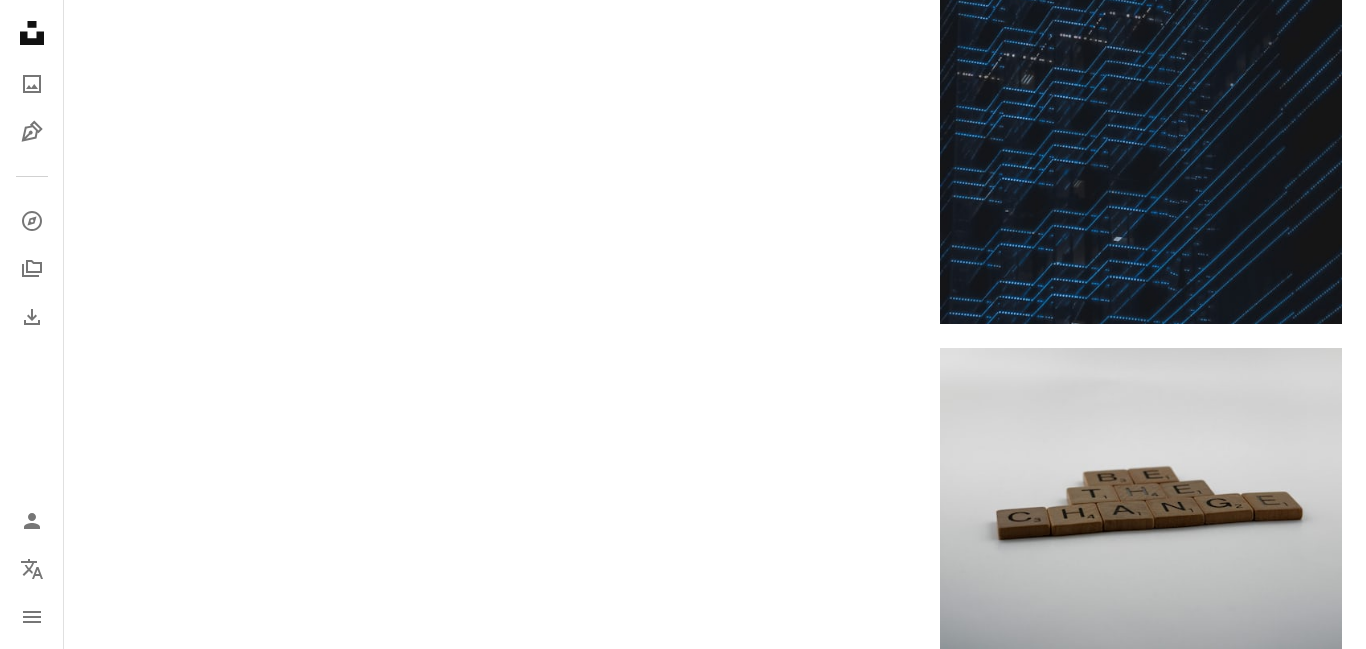 scroll, scrollTop: 97014, scrollLeft: 0, axis: vertical 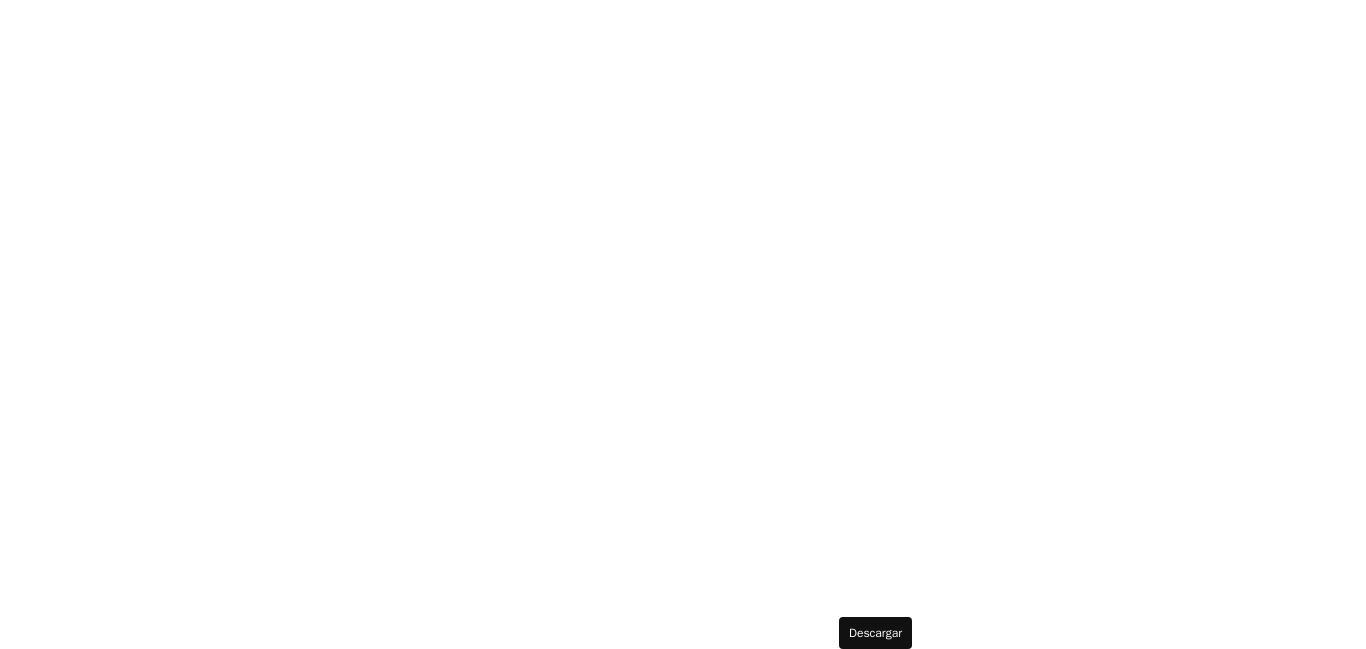 click on "Arrow pointing down" at bounding box center [876, -13319] 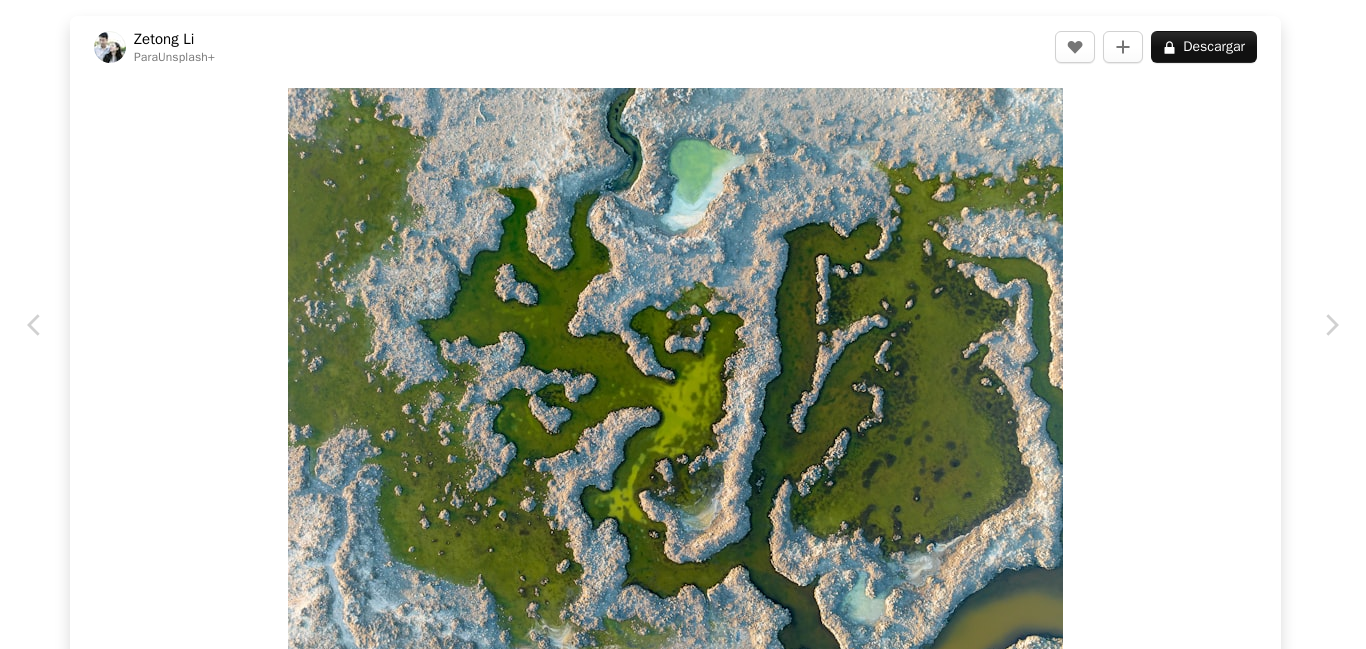 scroll, scrollTop: 99774, scrollLeft: 0, axis: vertical 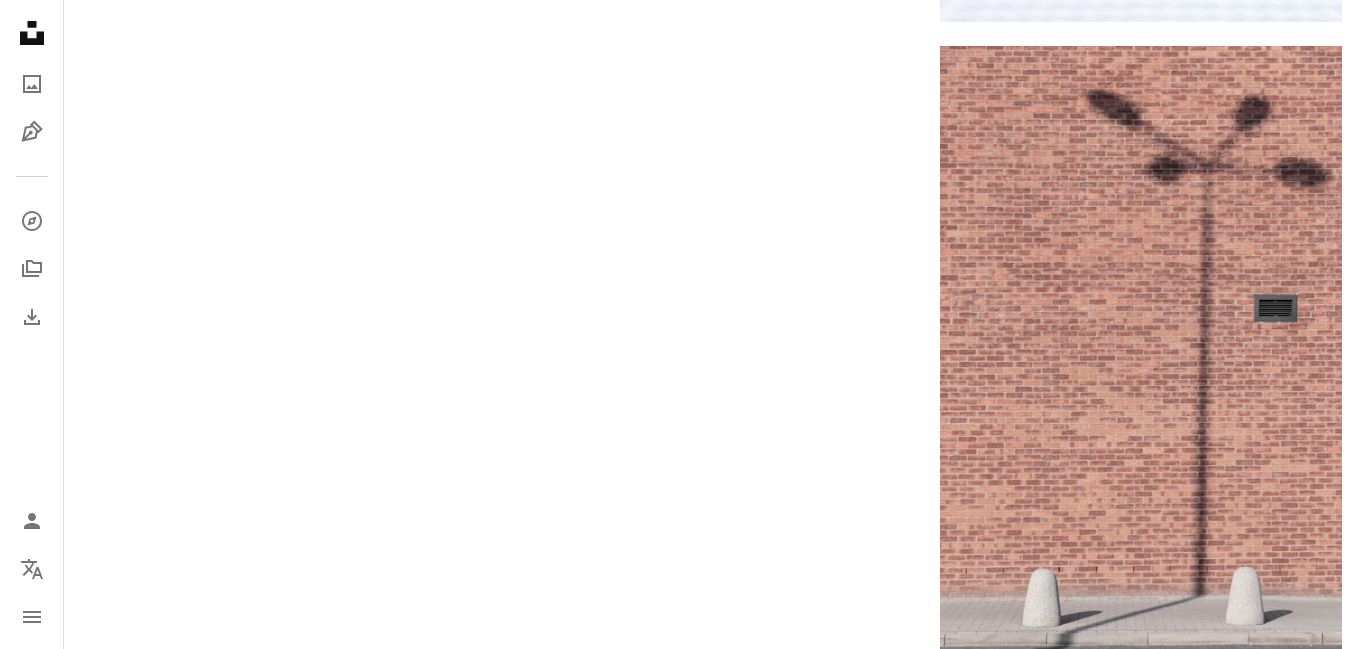 click on "Unsplash logo Página de inicio de Unsplash" 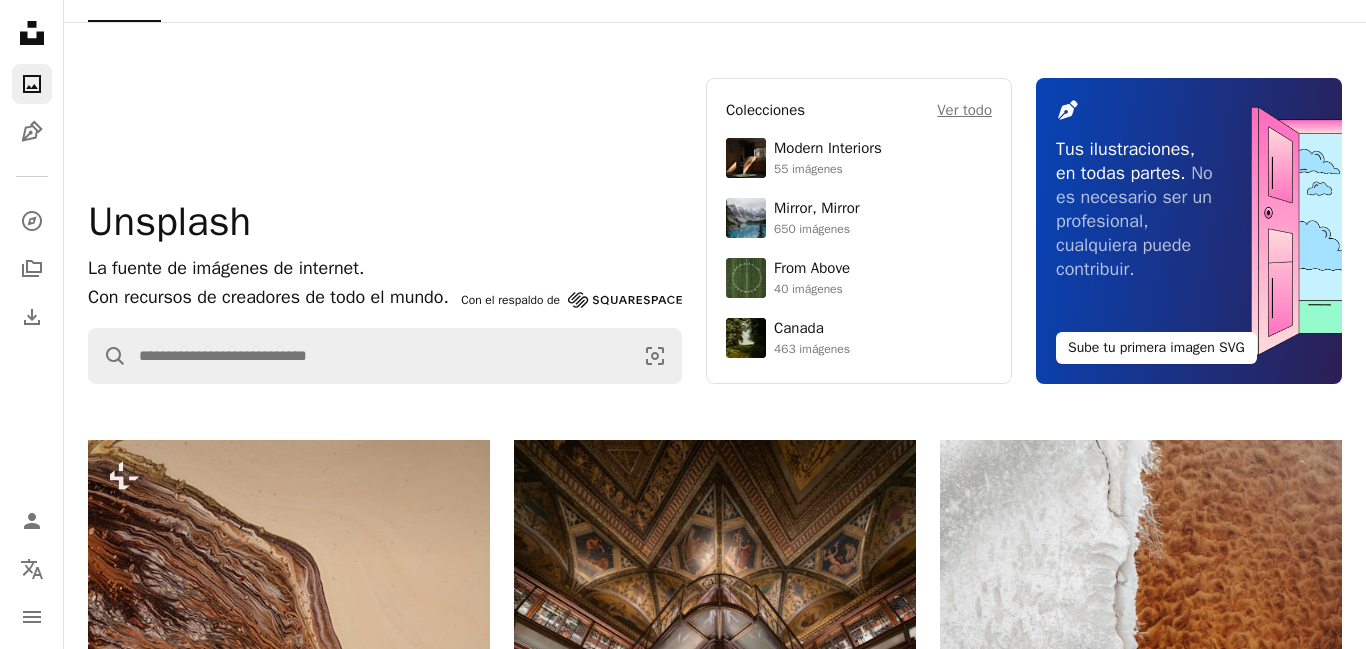 scroll, scrollTop: 276, scrollLeft: 0, axis: vertical 